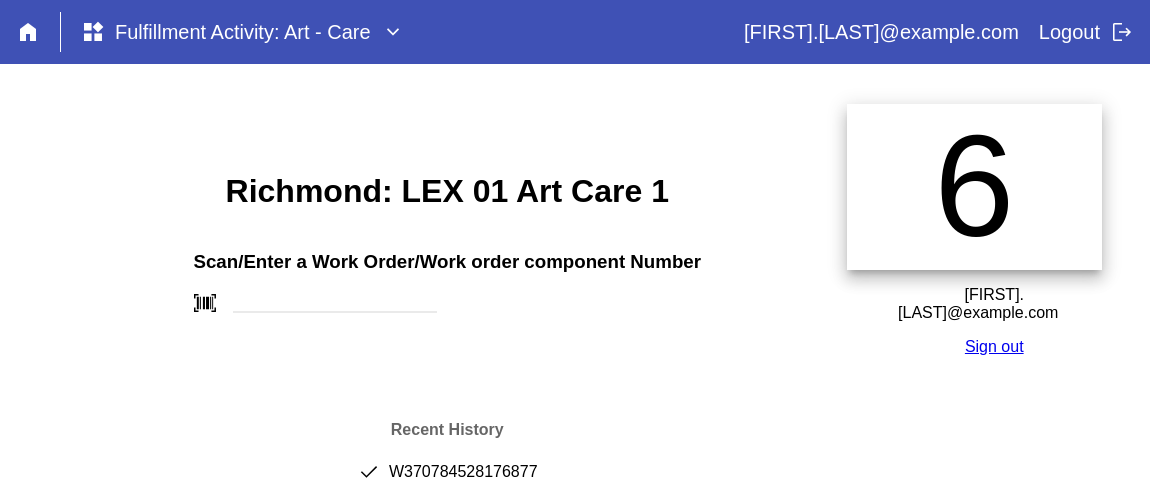 scroll, scrollTop: 0, scrollLeft: 0, axis: both 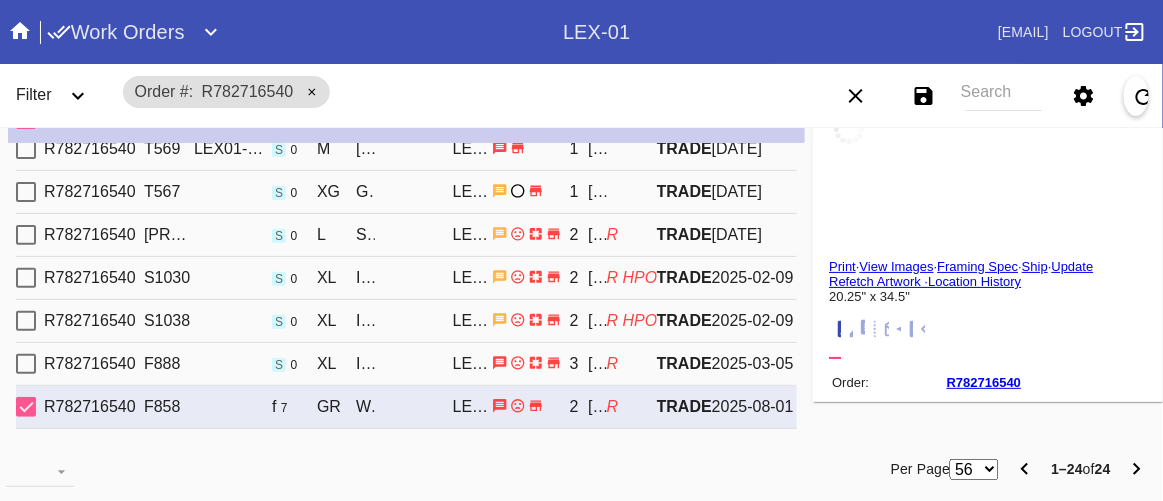 click on "Search" at bounding box center [1004, 96] 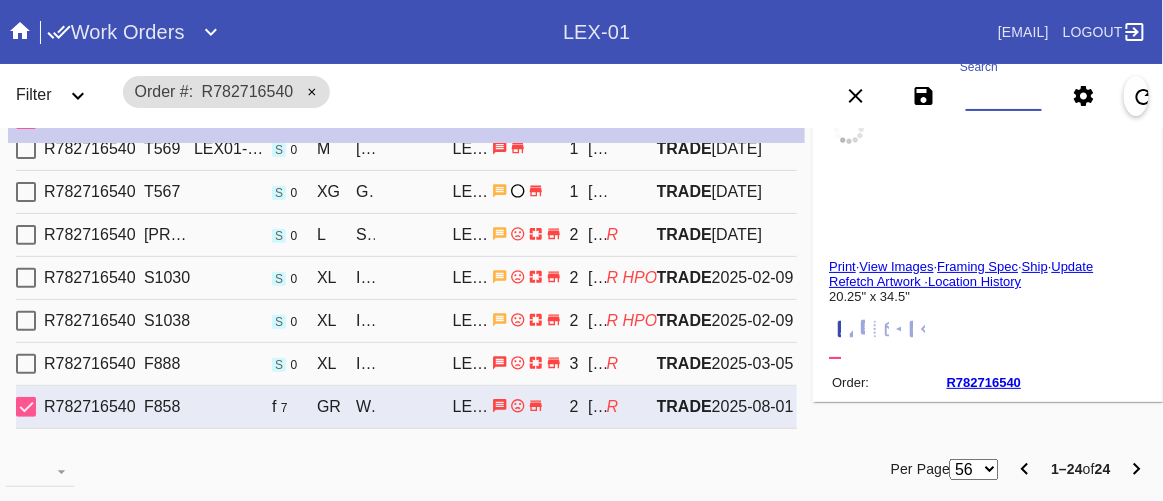 type on "W763396868539378" 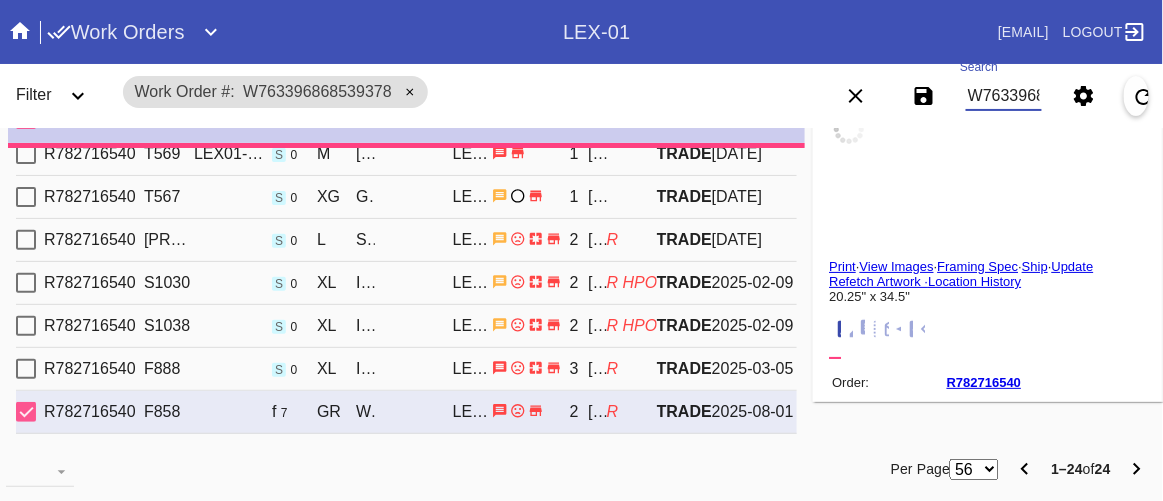 type on "1.5" 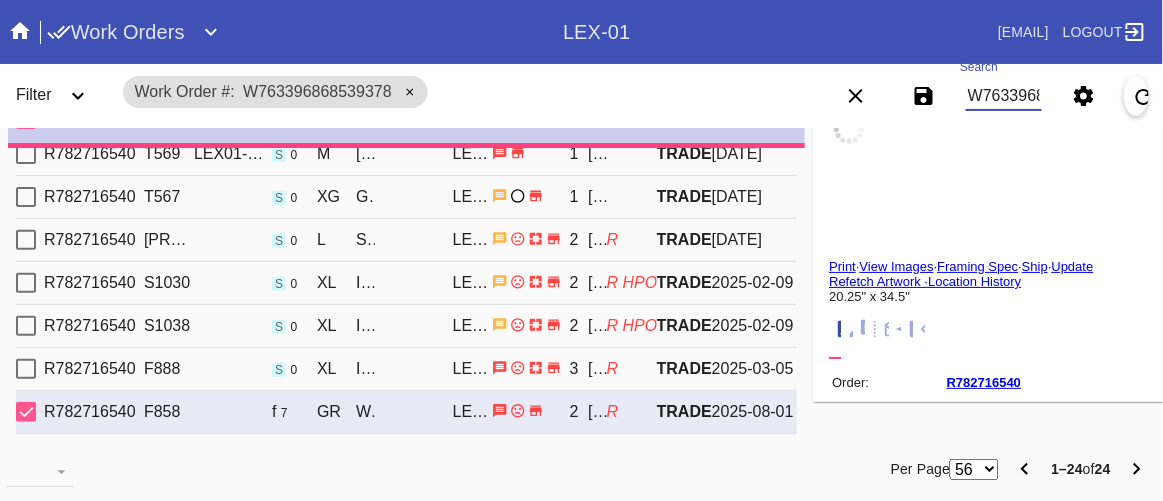 type on "1.5" 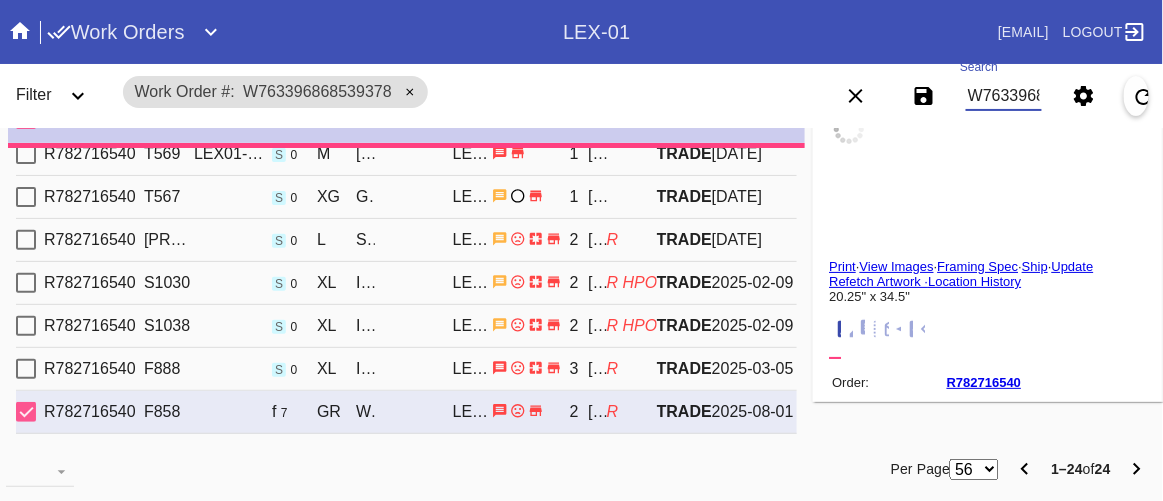 type on "1.5" 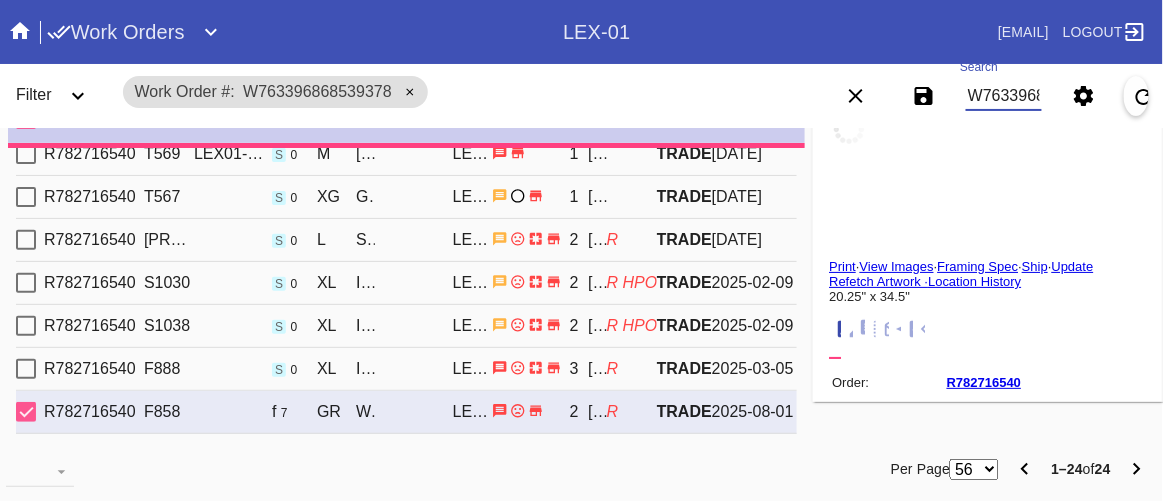 type on "1.5" 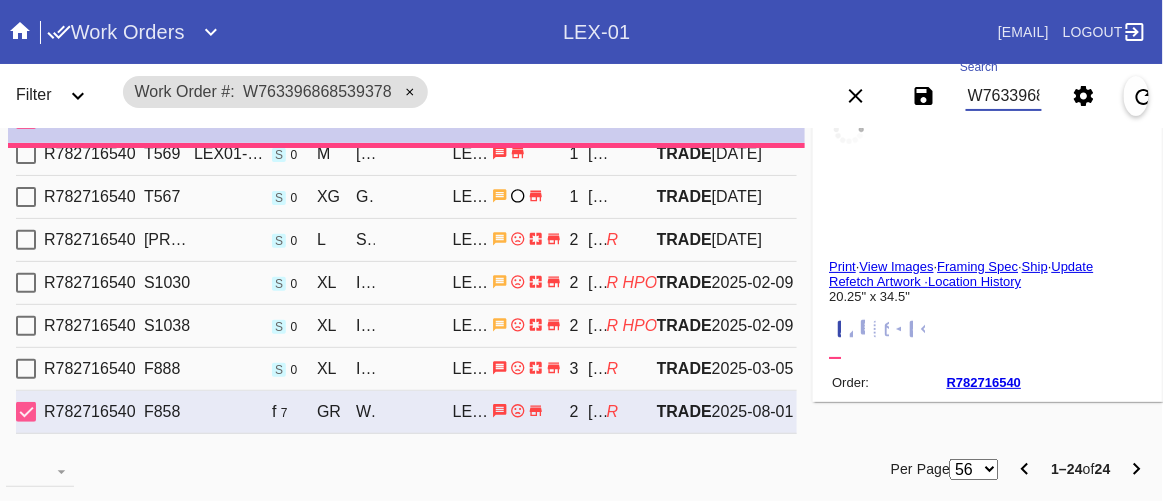 type on "6.75" 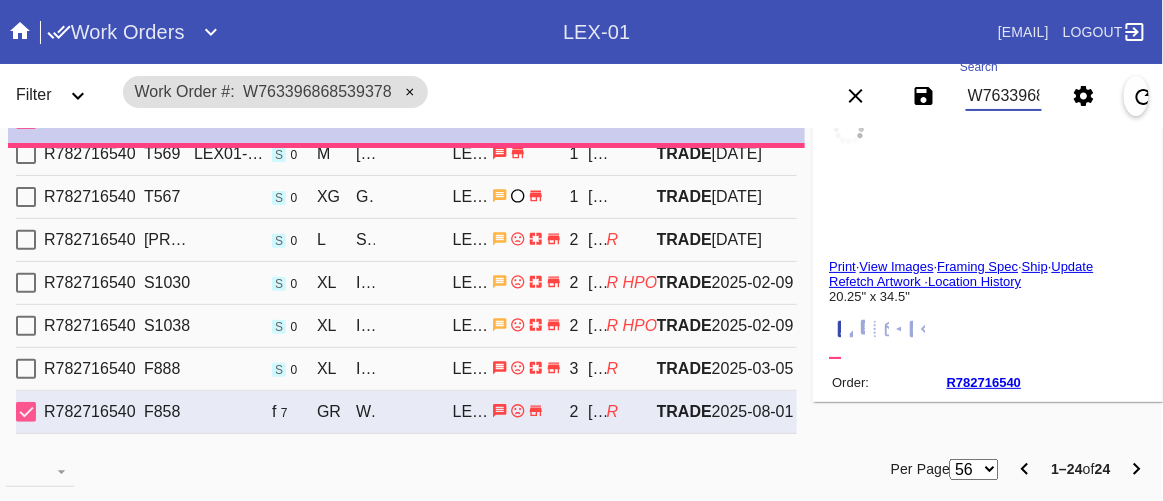 type on "Pre-mounted/matted with small hardware on the back, specks, small dents along the edges" 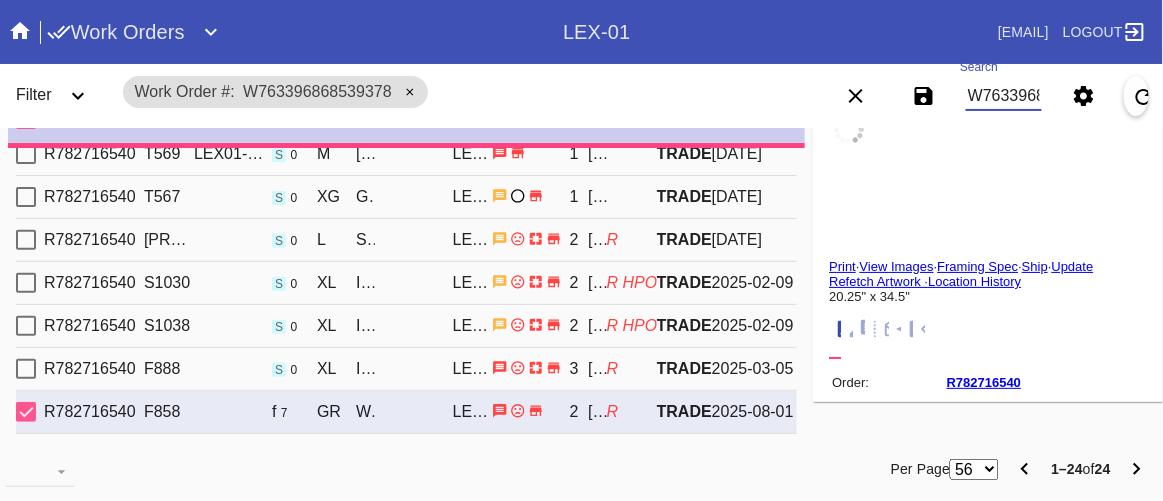 type on "7/22/2025" 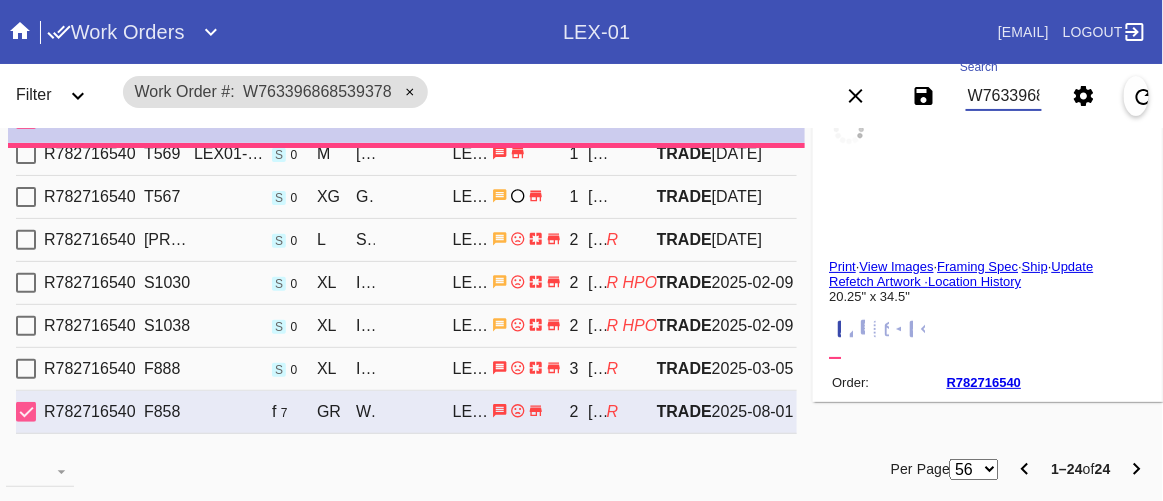 type on "7/30/2025" 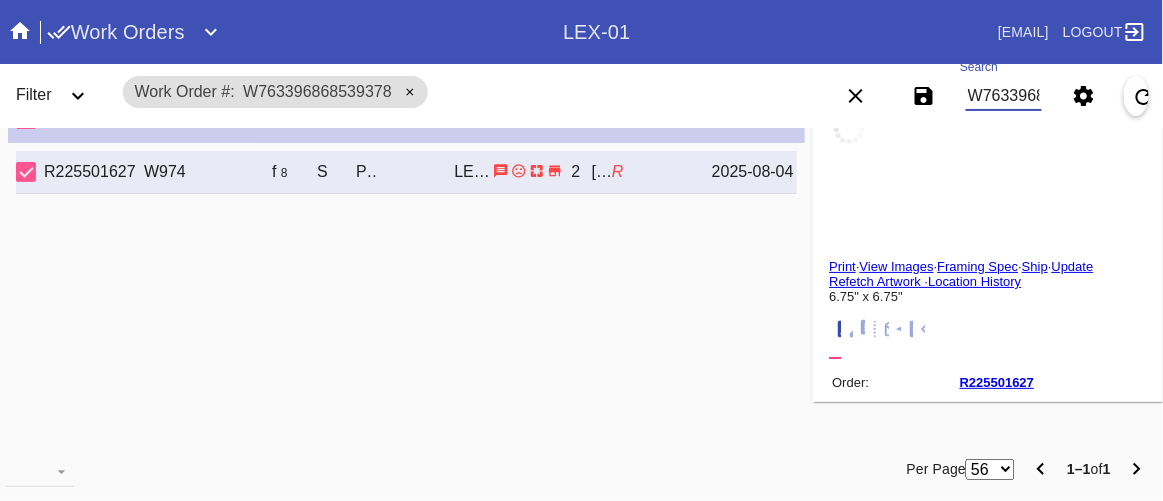 scroll, scrollTop: 0, scrollLeft: 0, axis: both 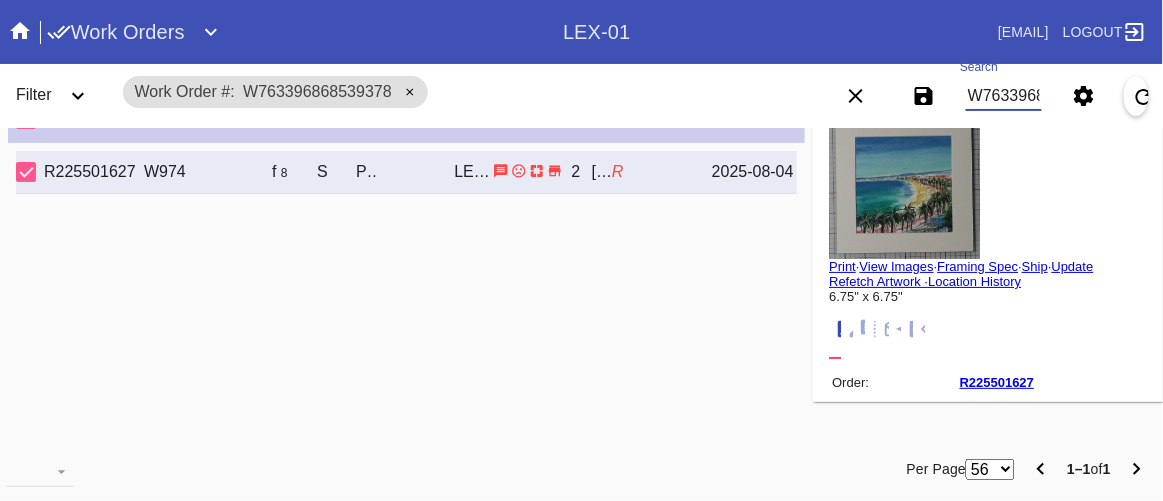 drag, startPoint x: 1000, startPoint y: 99, endPoint x: 1044, endPoint y: 94, distance: 44.28318 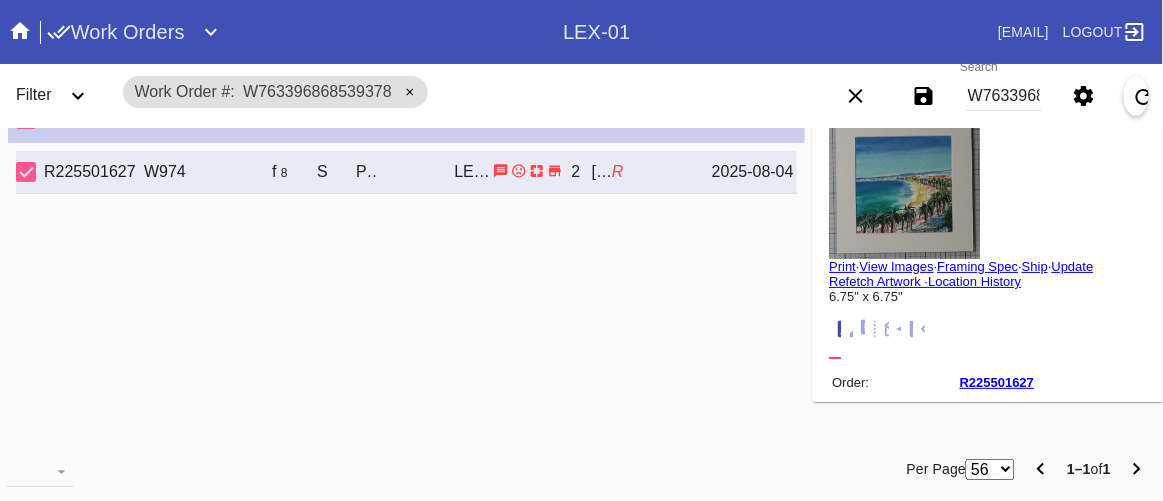 click on "W763396868539378" at bounding box center (1004, 96) 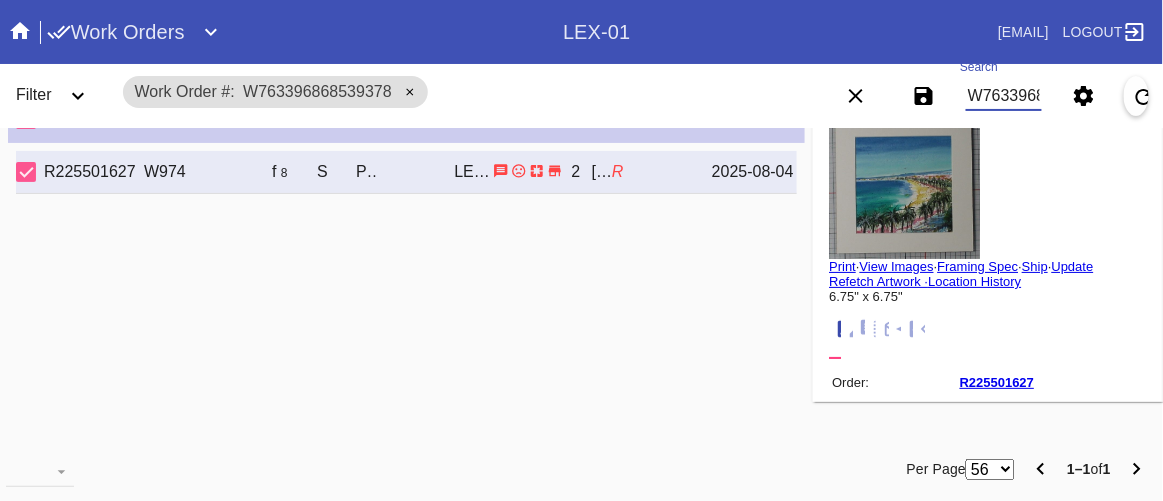 click on "W763396868539378" at bounding box center (1004, 96) 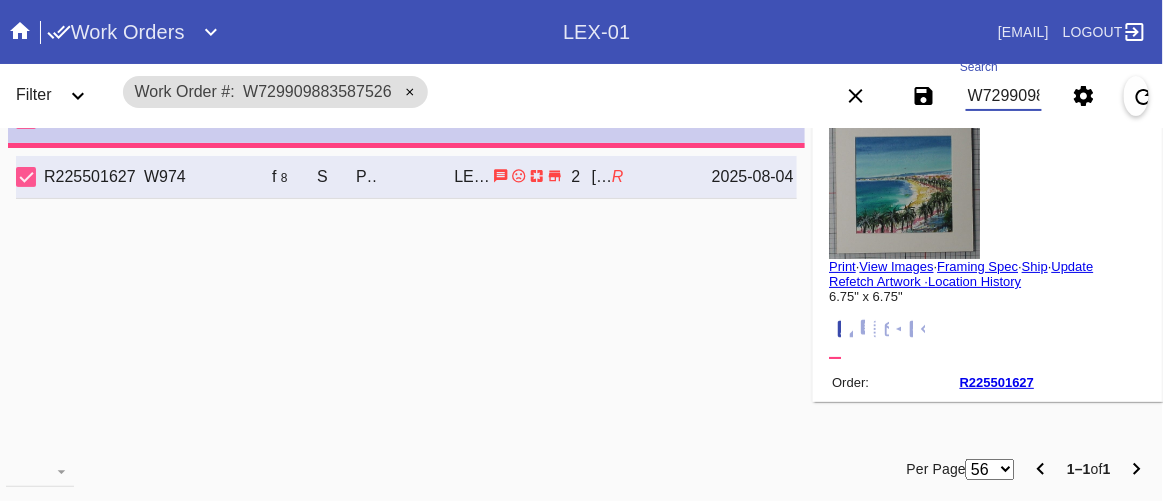 type on "16.125" 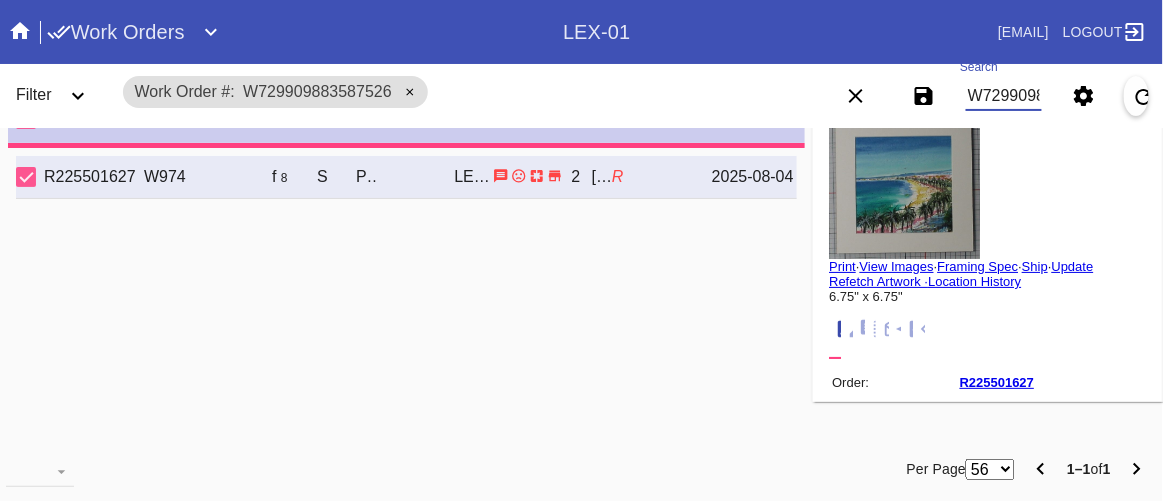 type on "20.0" 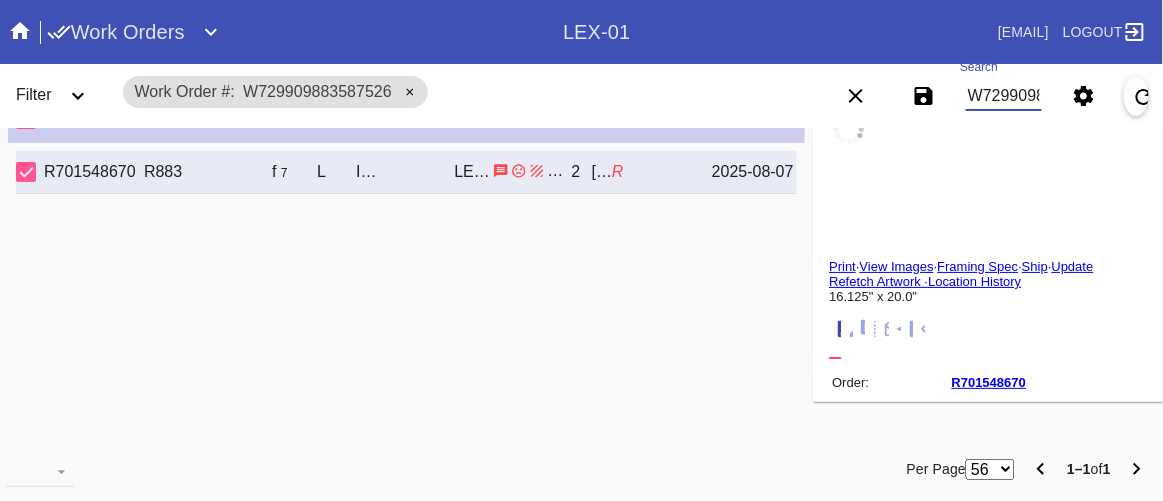 click on "W729909883587526" at bounding box center (1004, 96) 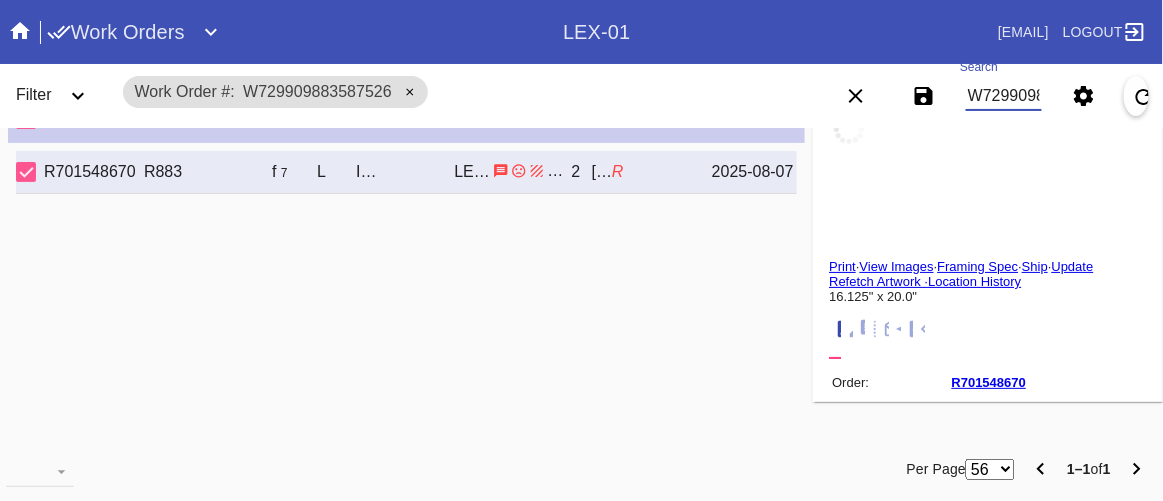 click on "W729909883587526" at bounding box center [1004, 96] 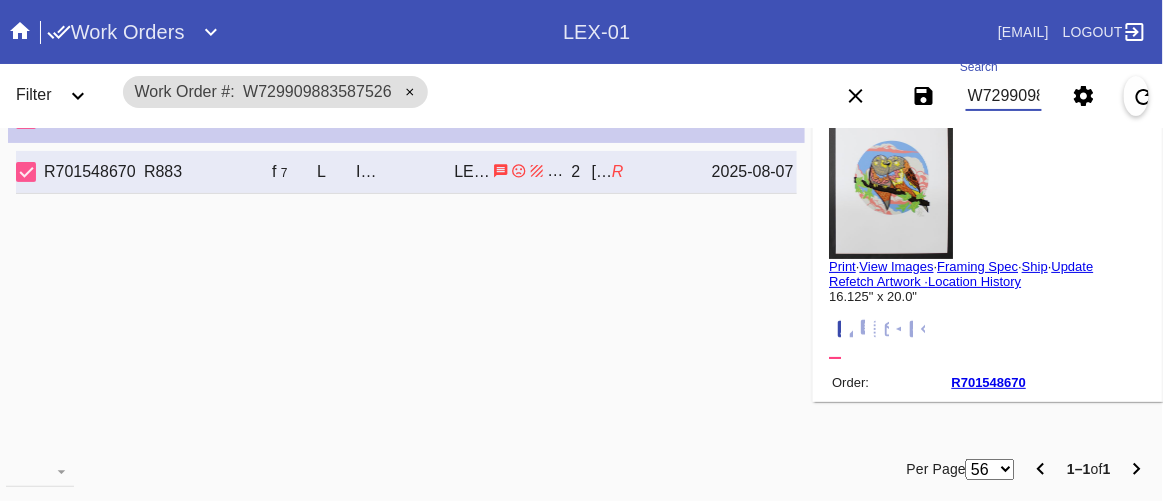 type on "W923399496366899" 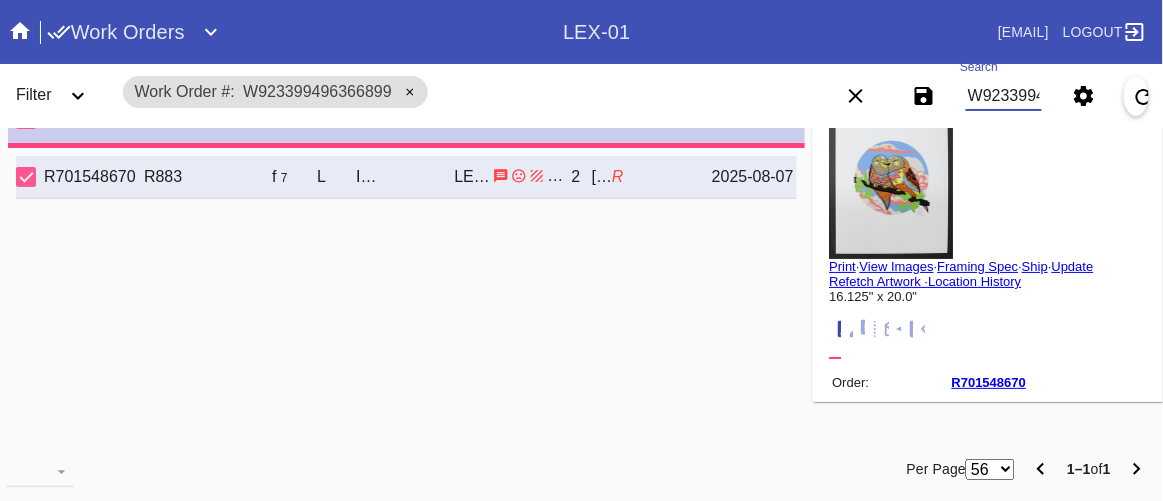 type on "6.25" 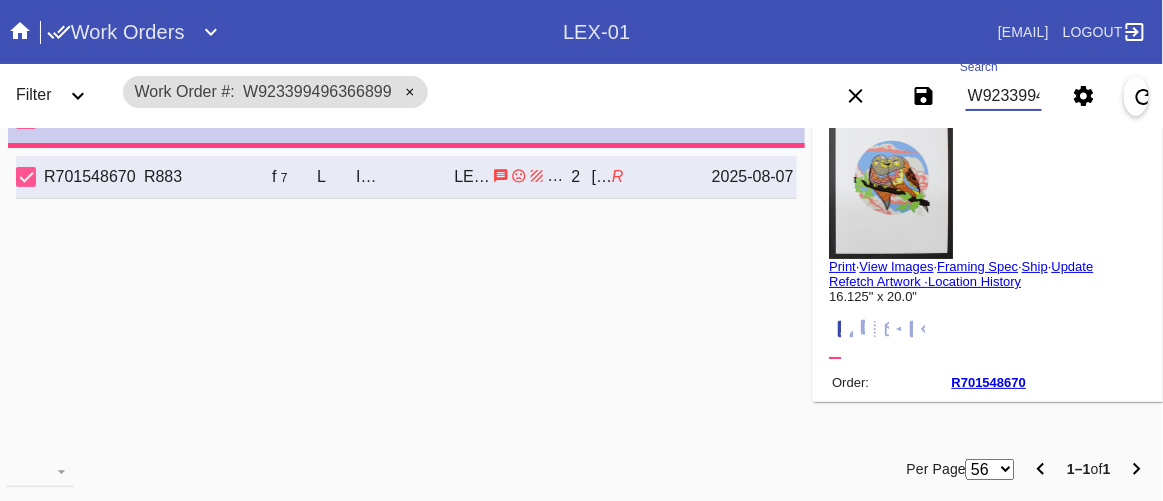 type on "11.25" 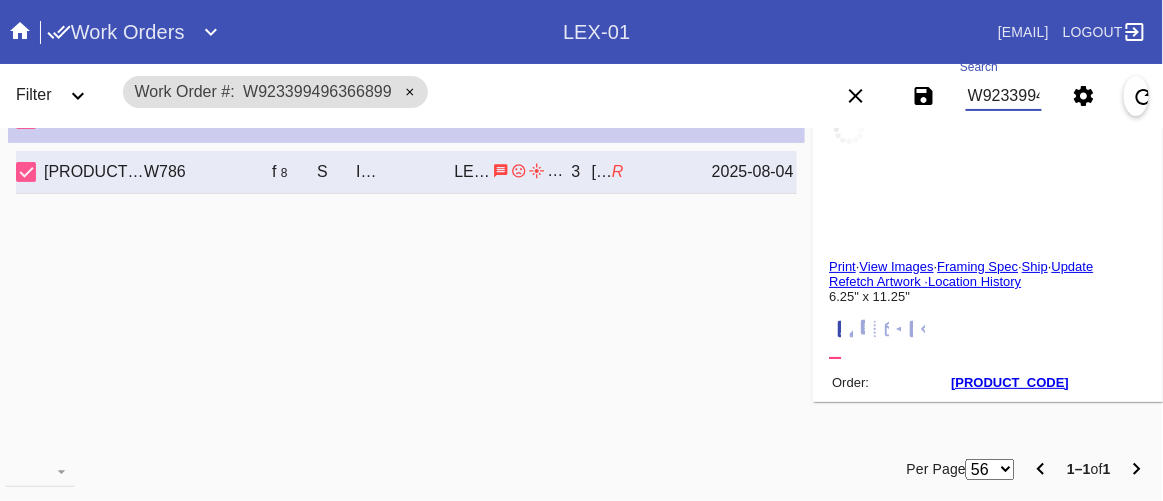type on "Dean R. Youngren" 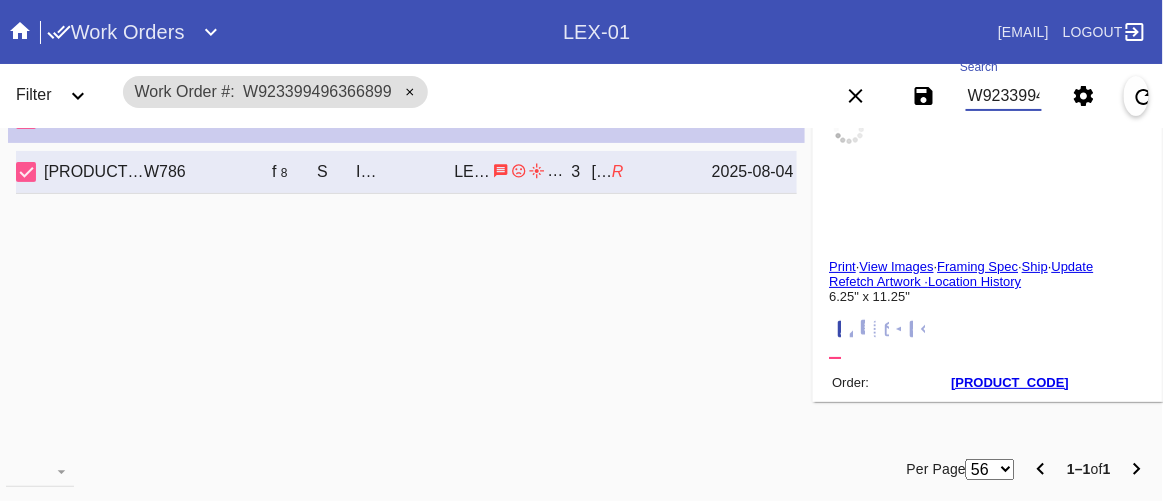 type on "Detroit, MI" 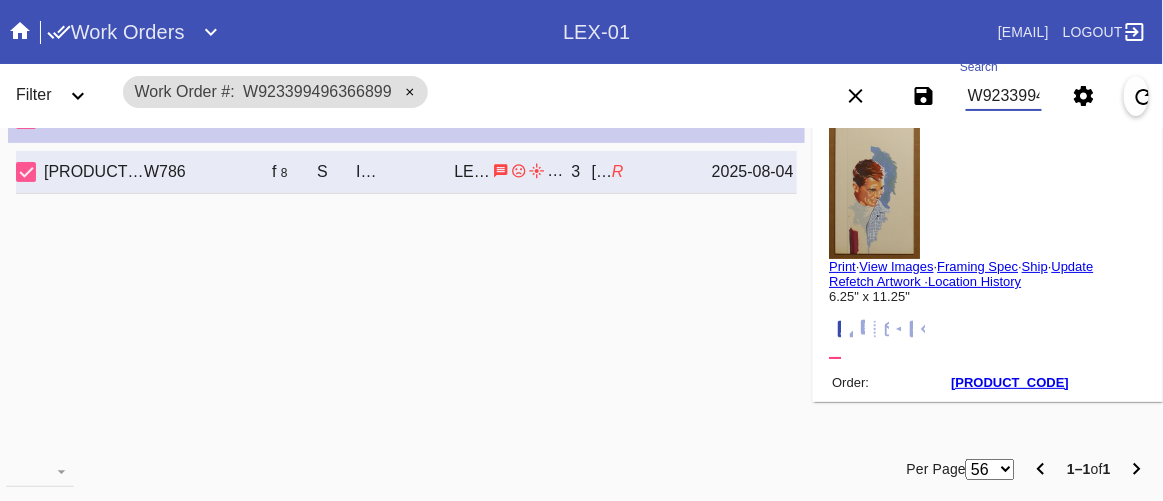 click on "W923399496366899" at bounding box center [1004, 96] 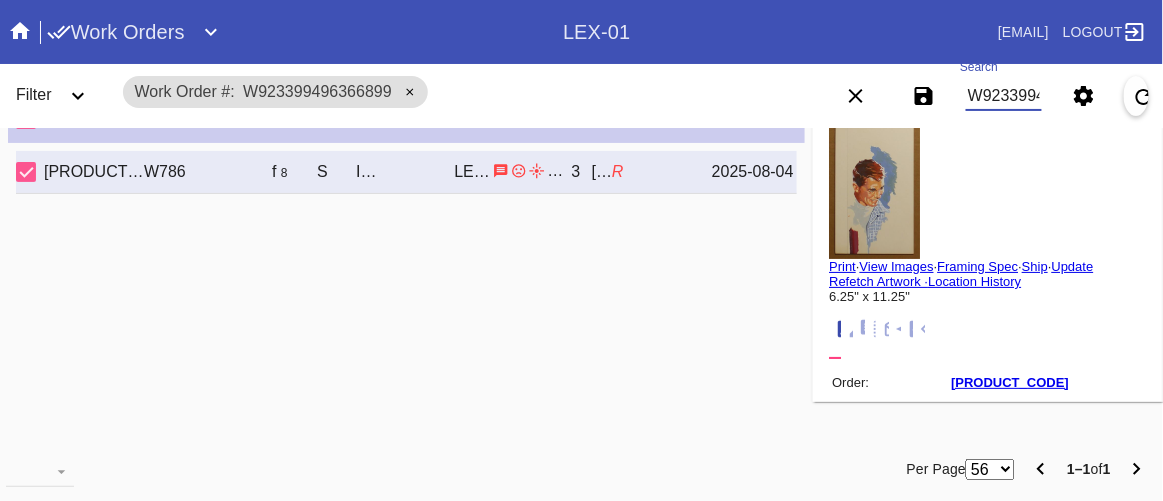 type on "W243919409171995" 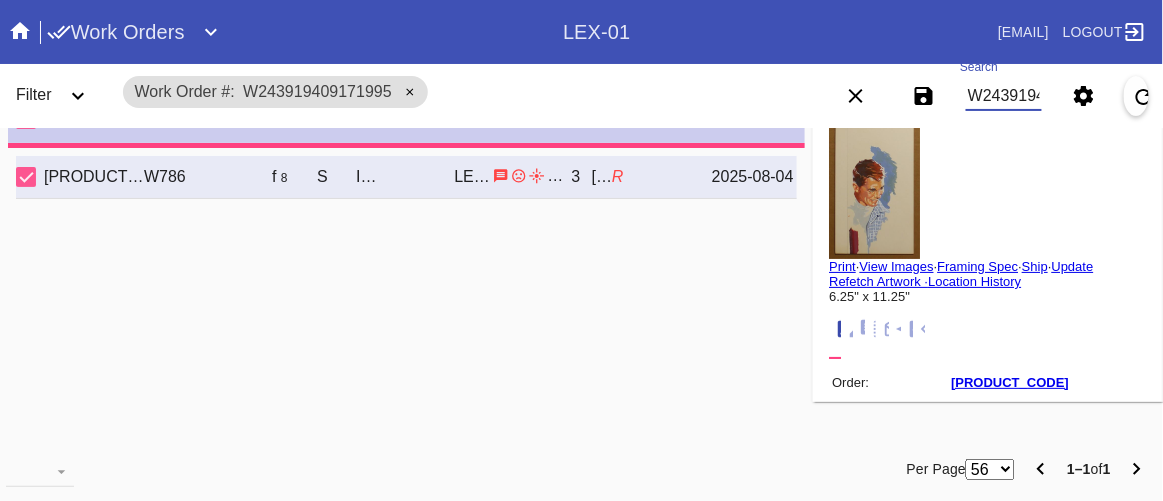 type on "0.0" 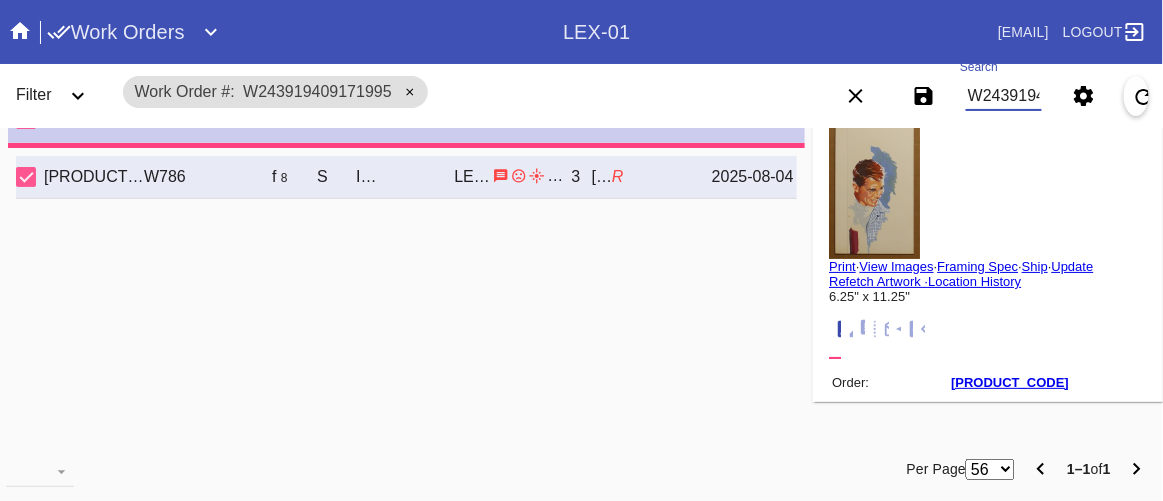 type on "0.0" 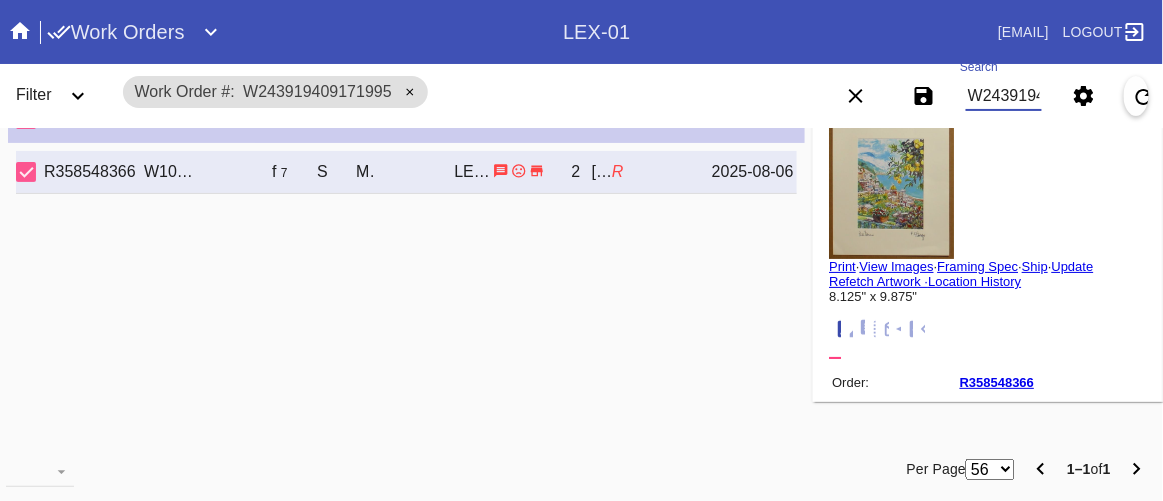 click on "W243919409171995" at bounding box center (1004, 96) 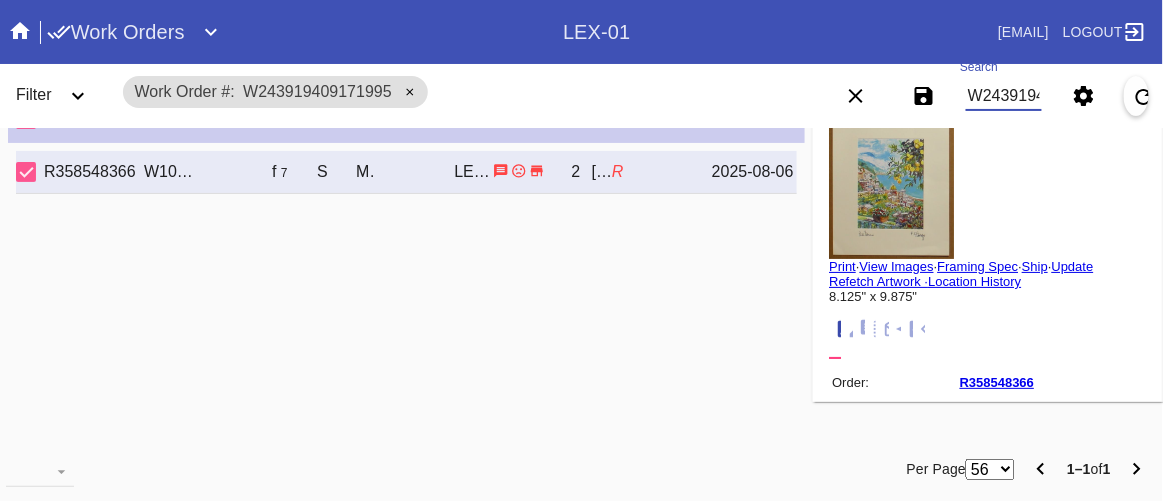 type on "W366305452069500" 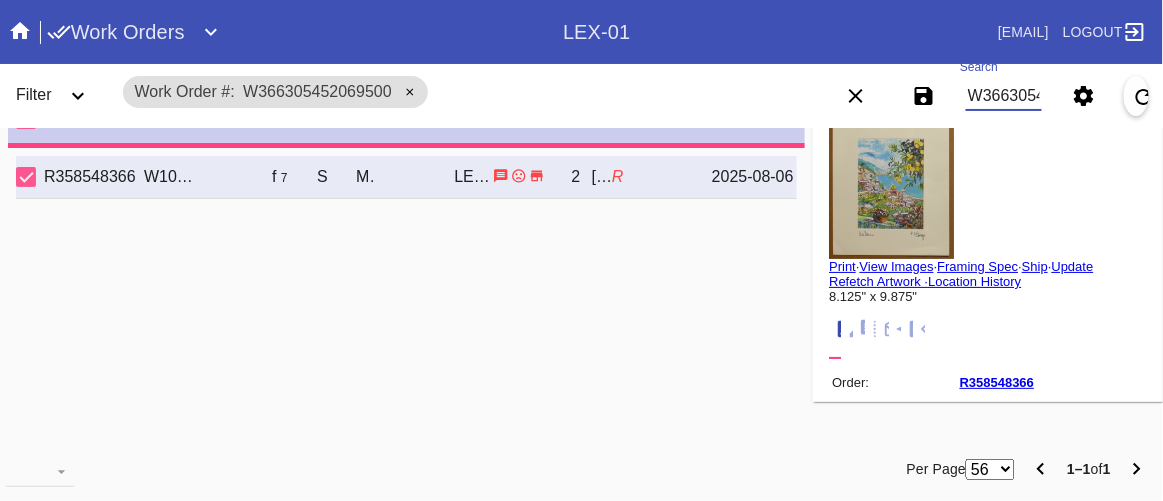 type on "1.5" 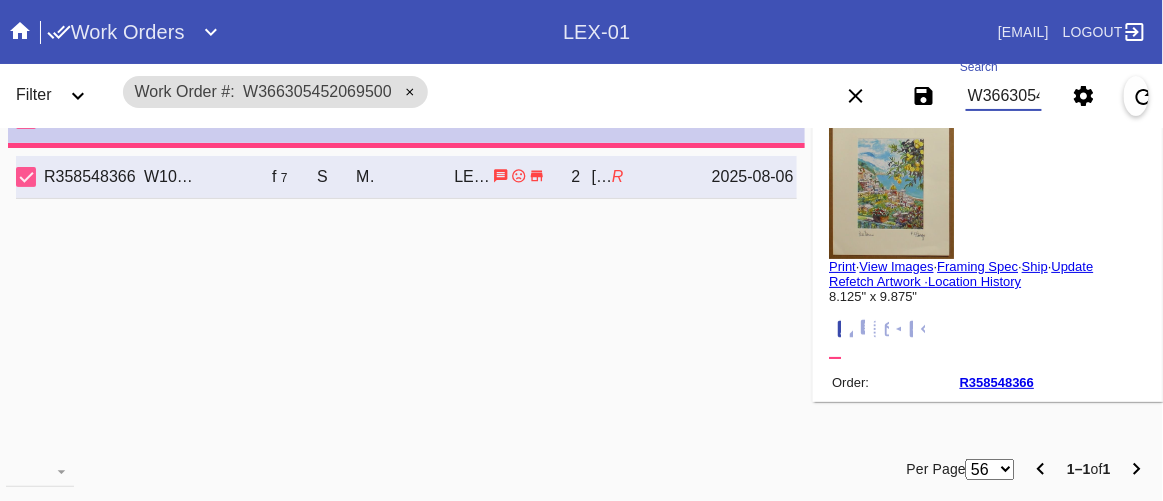 type on "2.0" 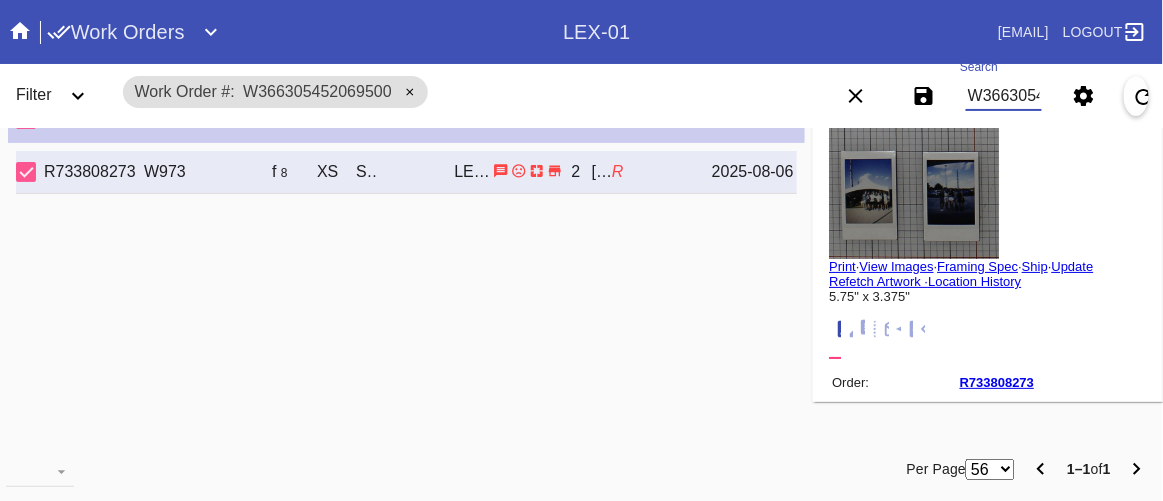 click on "W366305452069500" at bounding box center [1004, 96] 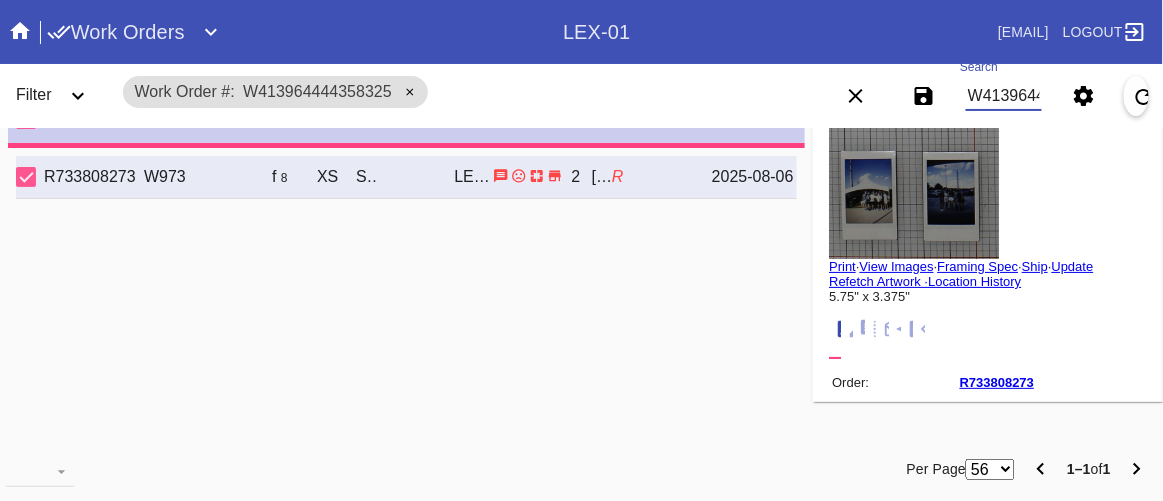 type on "1.75" 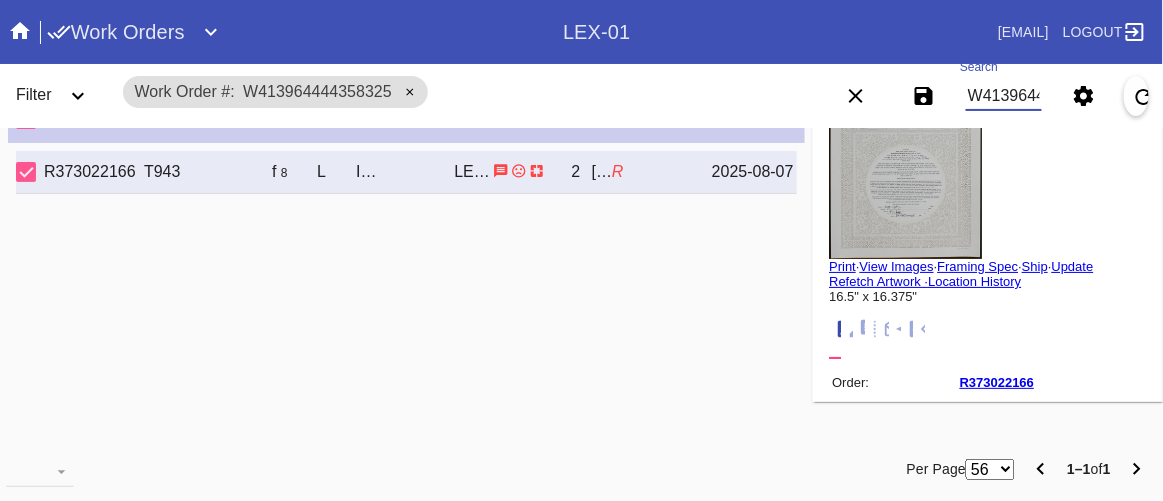 click on "W413964444358325" at bounding box center (1004, 96) 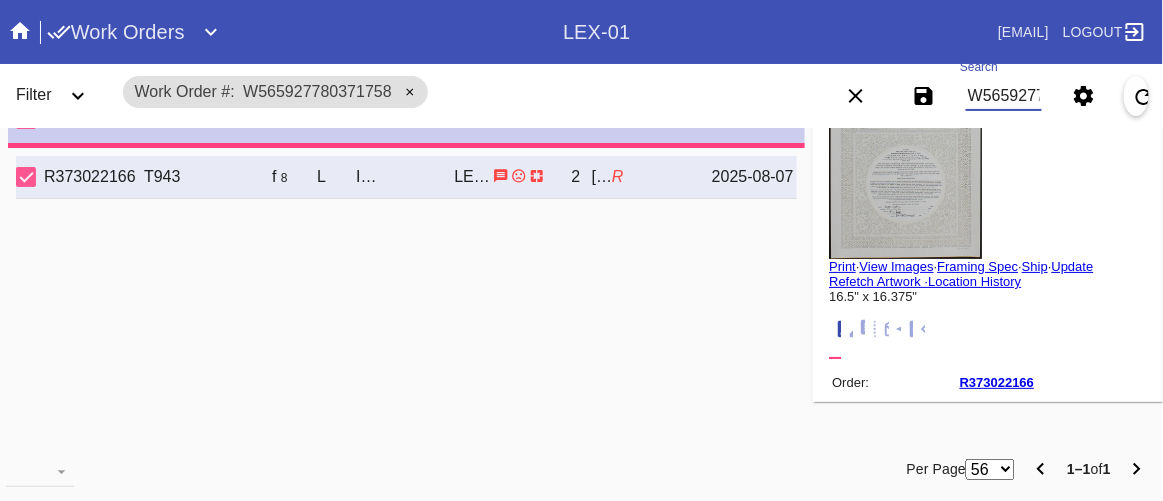 type on "2.0" 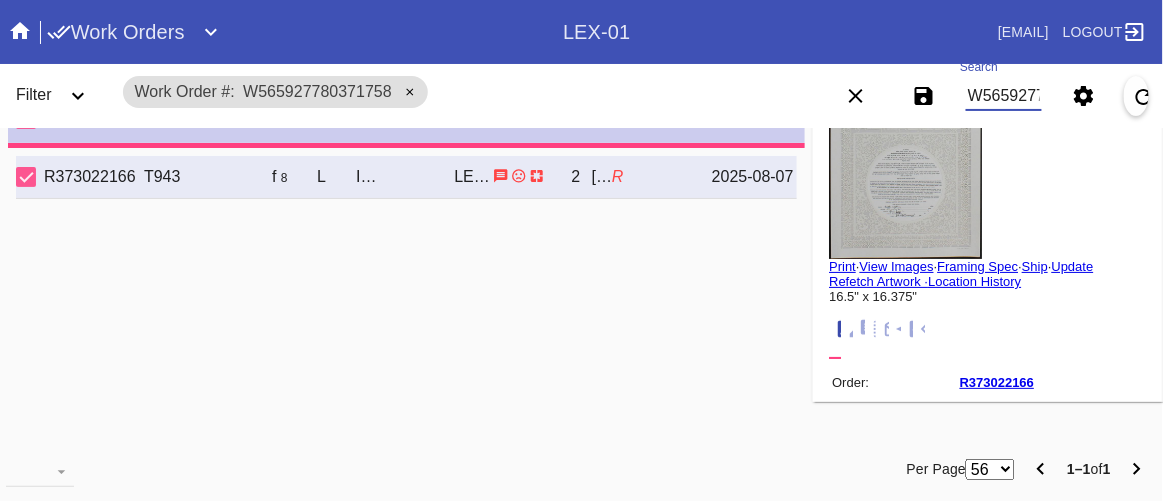 type on "1.5" 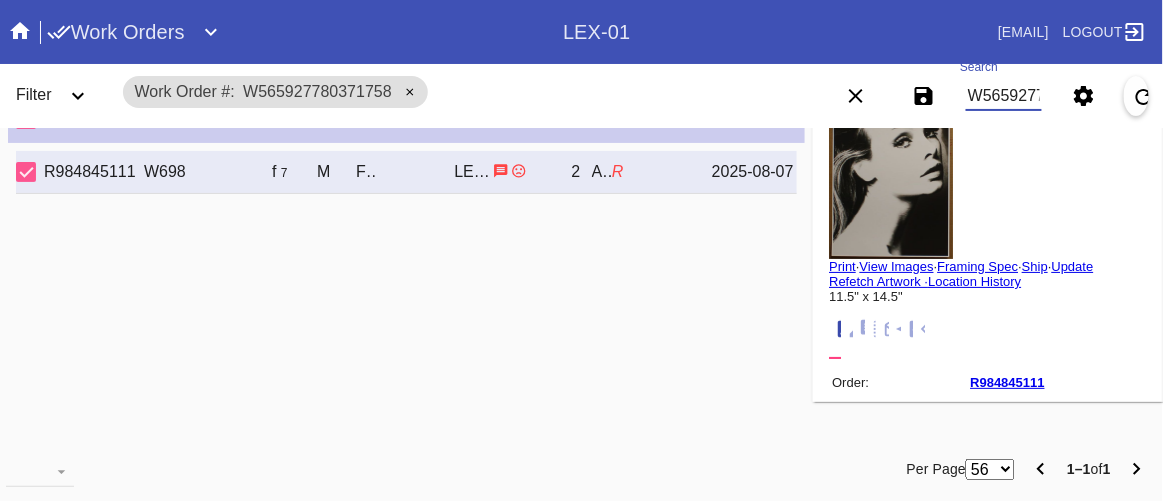 click on "W565927780371758" at bounding box center (1004, 96) 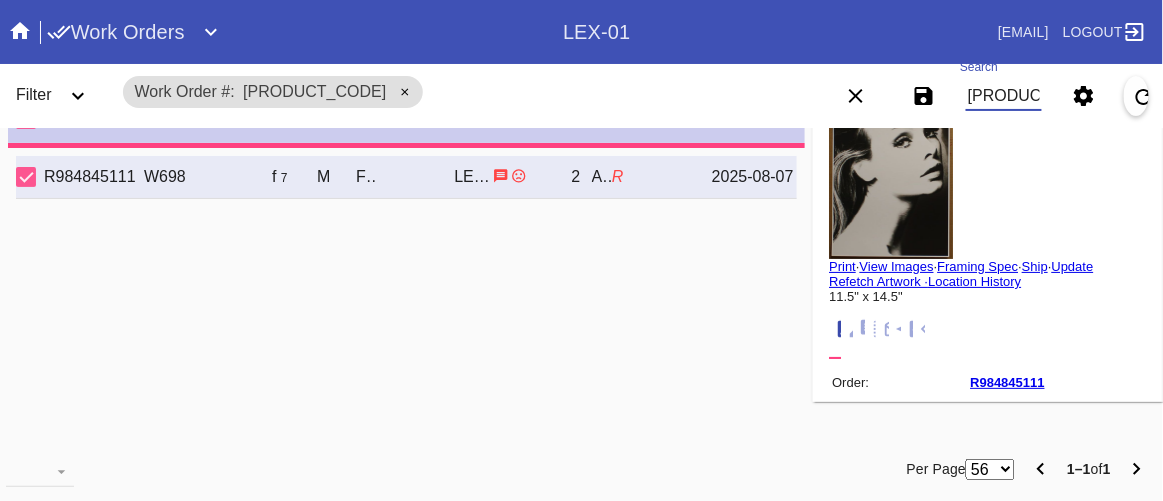type on "2.0" 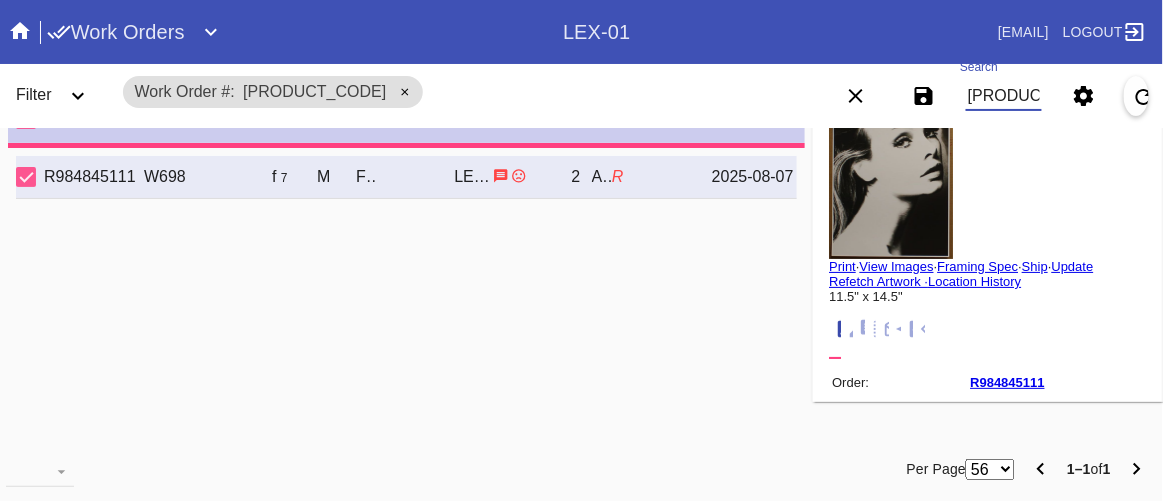 type on "2.0" 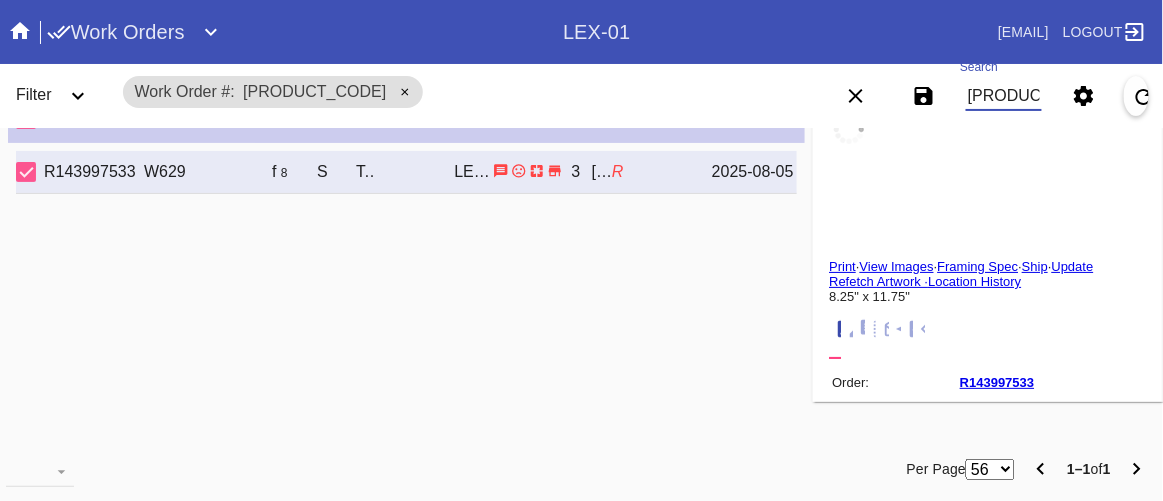 click on "W700413363652640" at bounding box center (1004, 96) 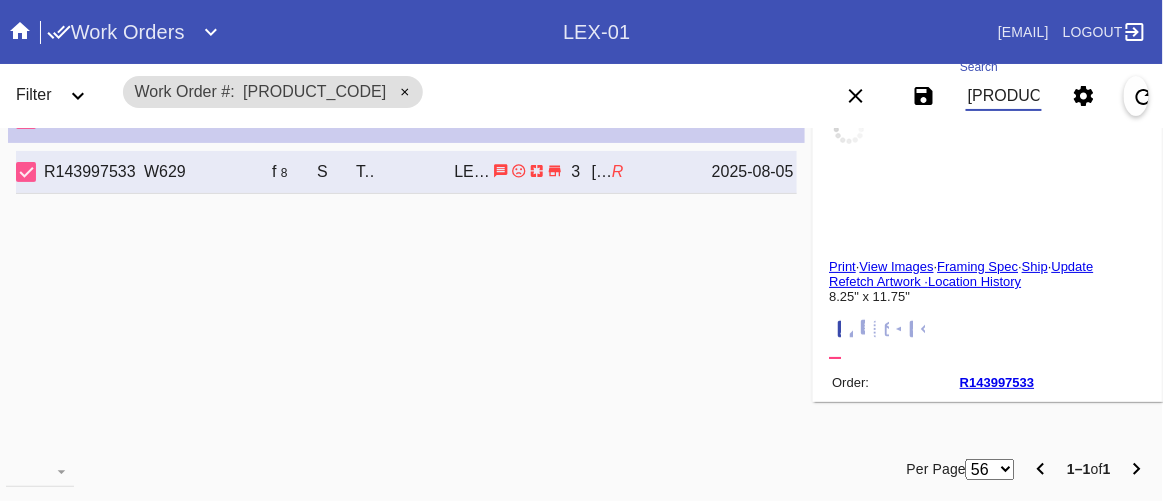 click on "W700413363652640" at bounding box center (1004, 96) 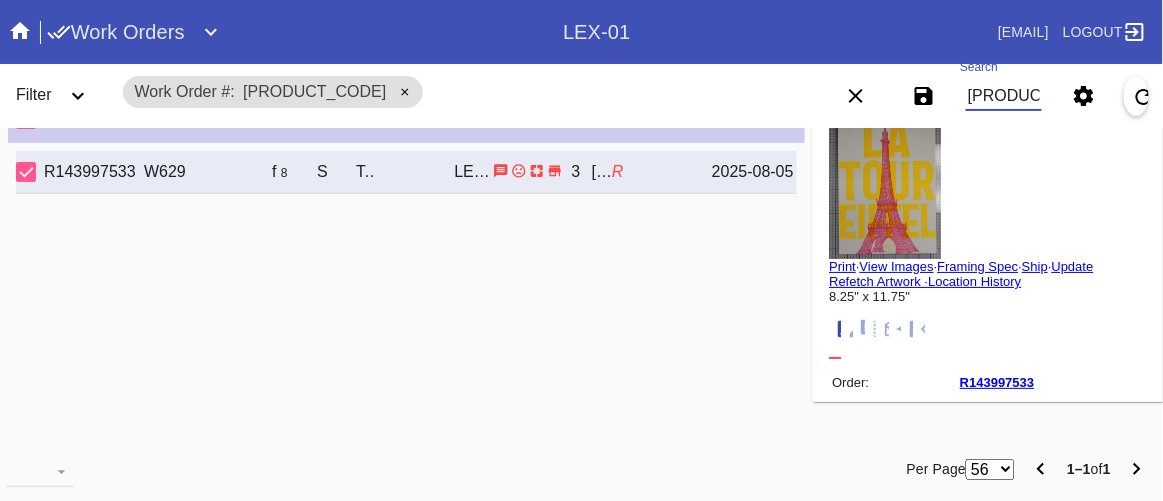 type on "W413375146540450" 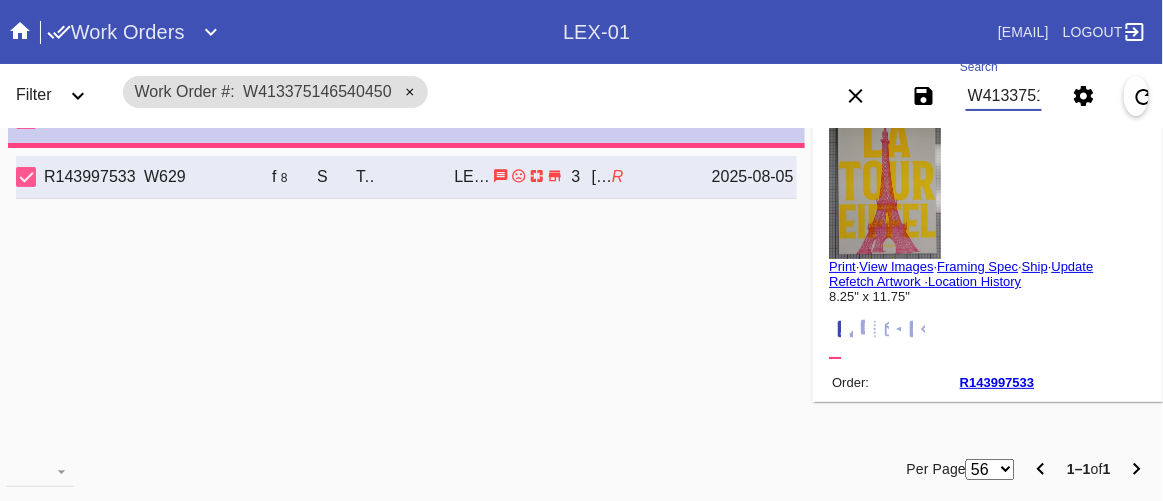 type on "1.5" 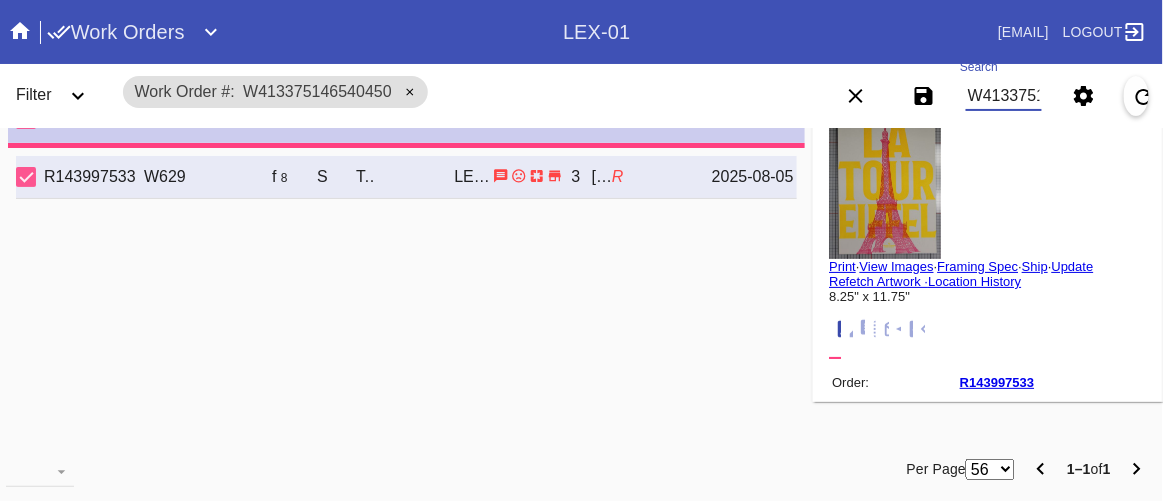 type on "1.5" 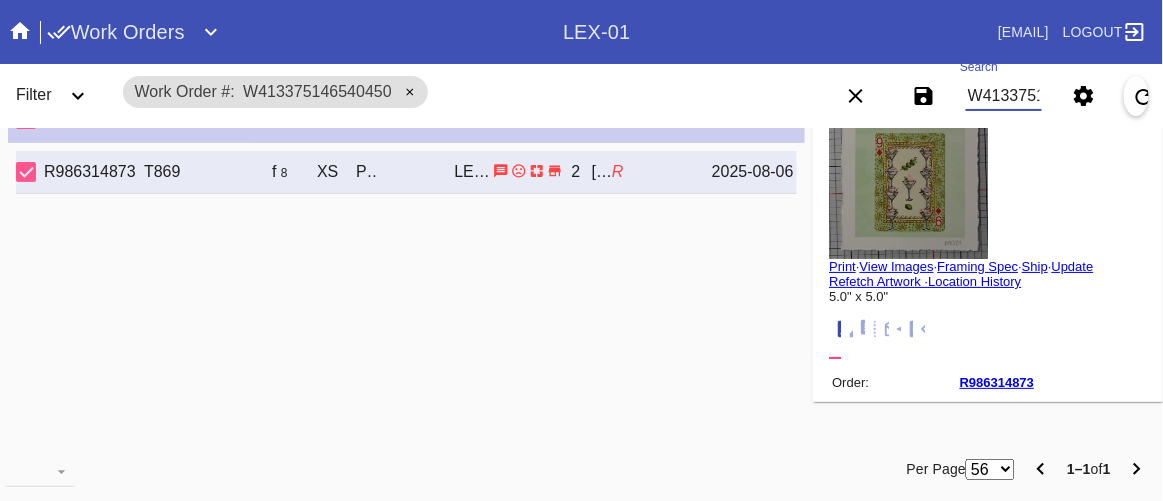 click on "W413375146540450" at bounding box center [1004, 96] 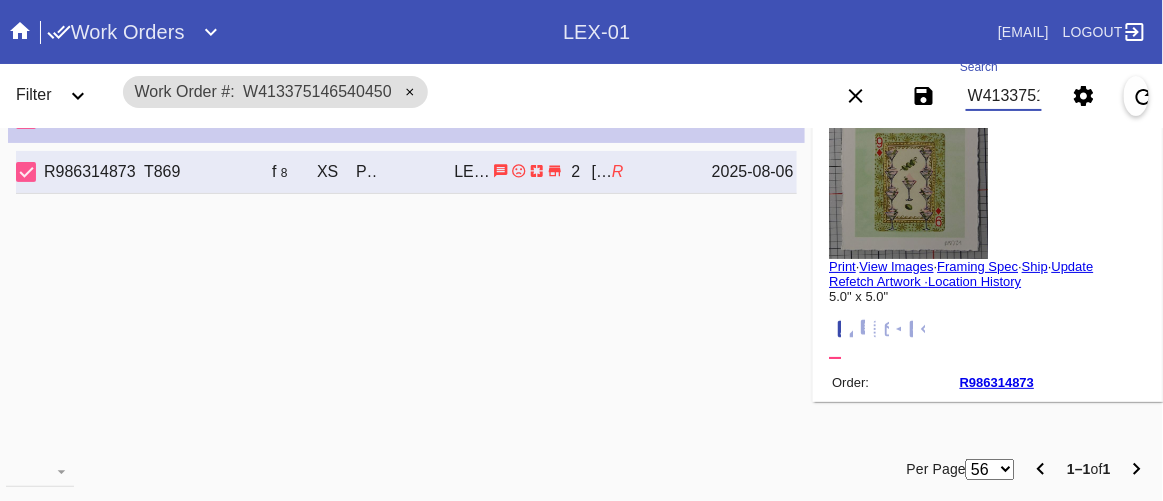 type on "W975717211433530" 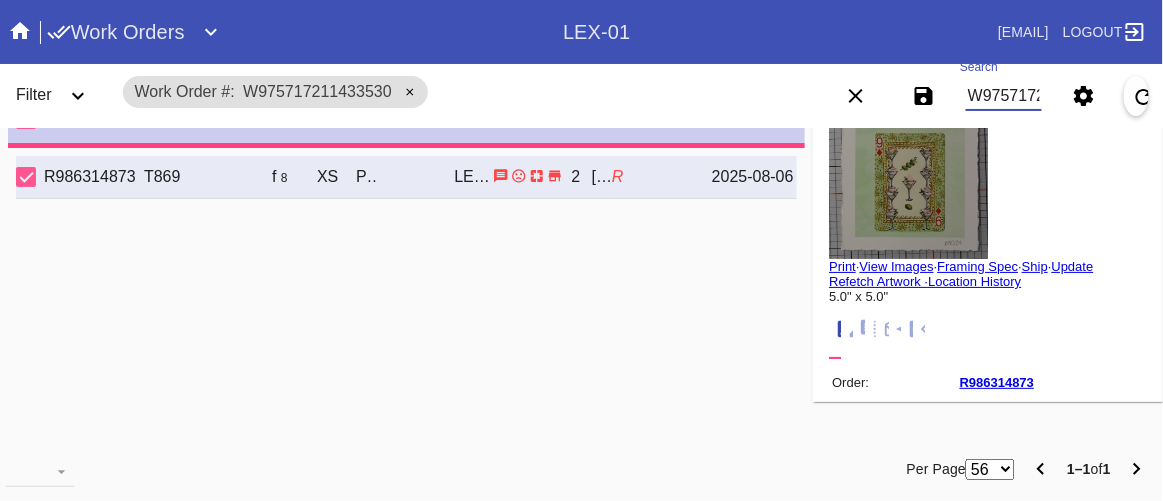 type on "5.0" 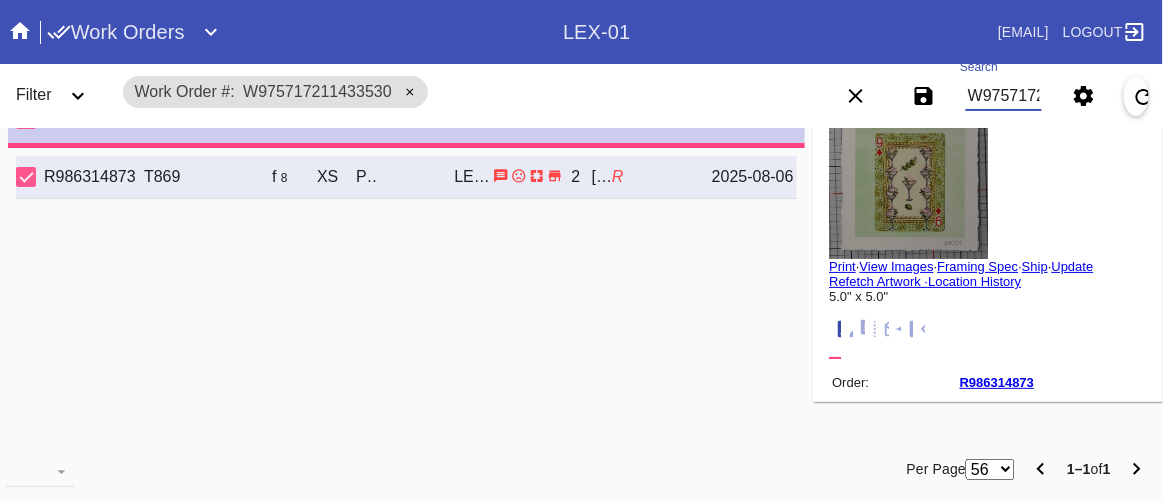 type on "5.0" 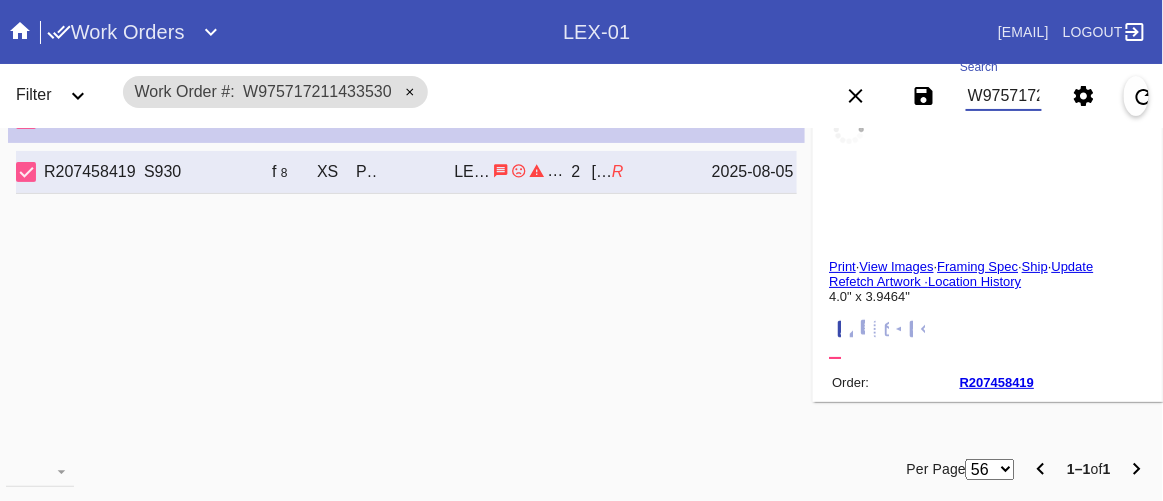 click on "W975717211433530" at bounding box center (1004, 96) 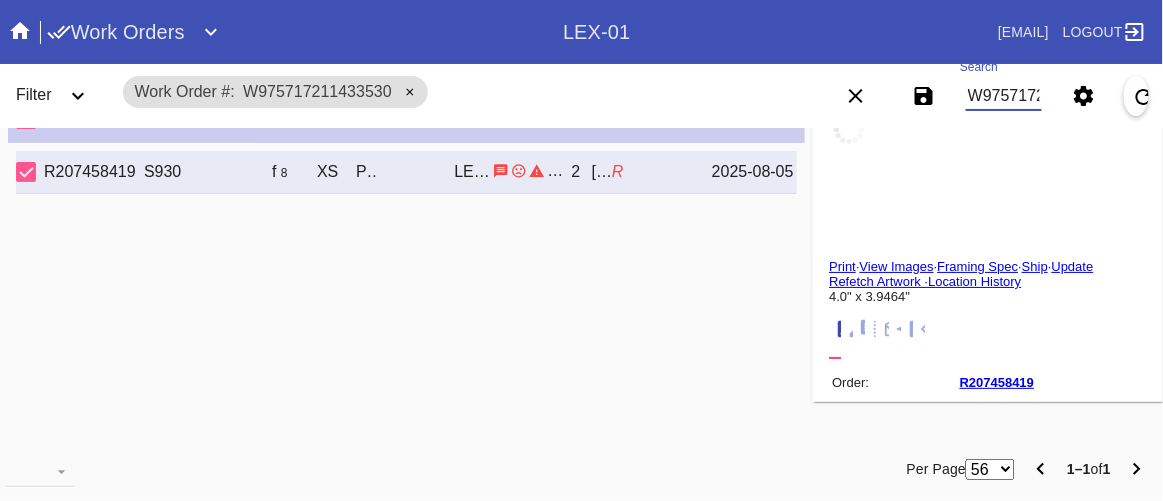 click on "W975717211433530" at bounding box center (1004, 96) 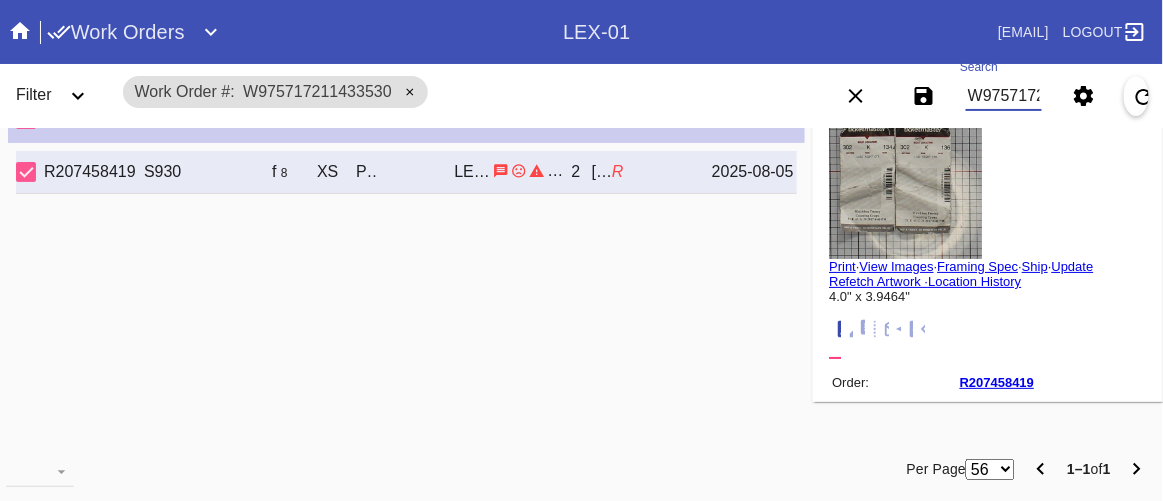 type on "W811094734702301" 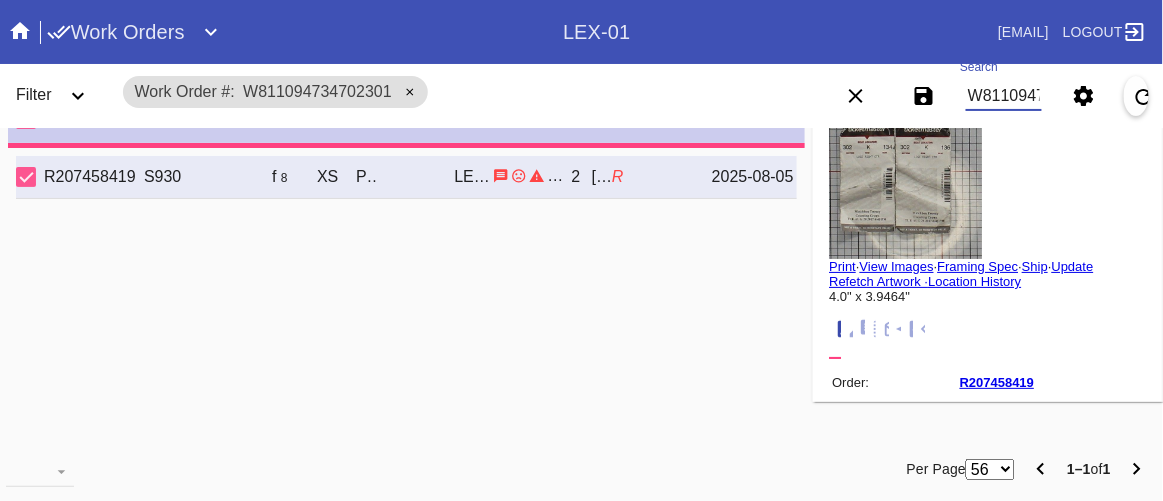 type on "2.5" 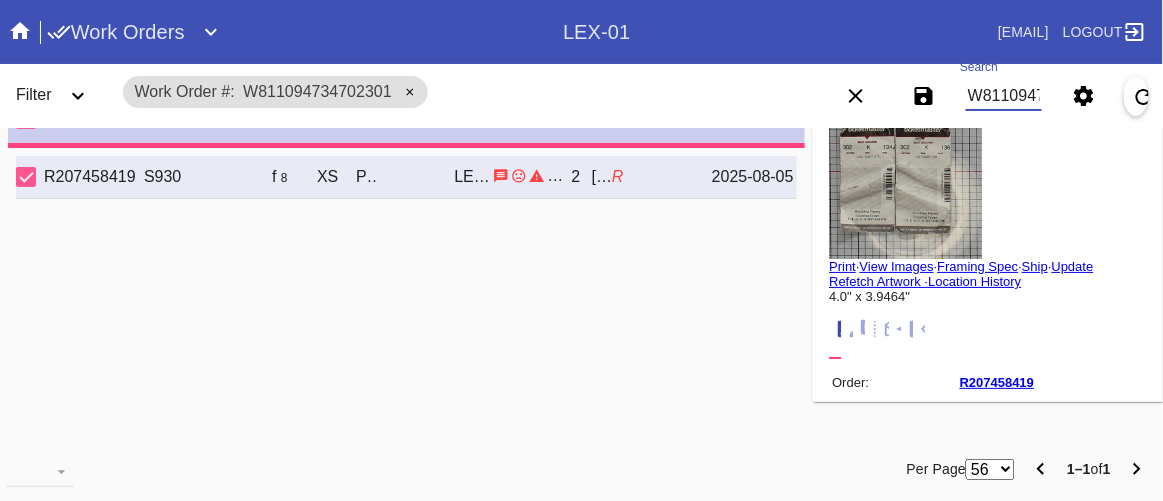 type on "2.5" 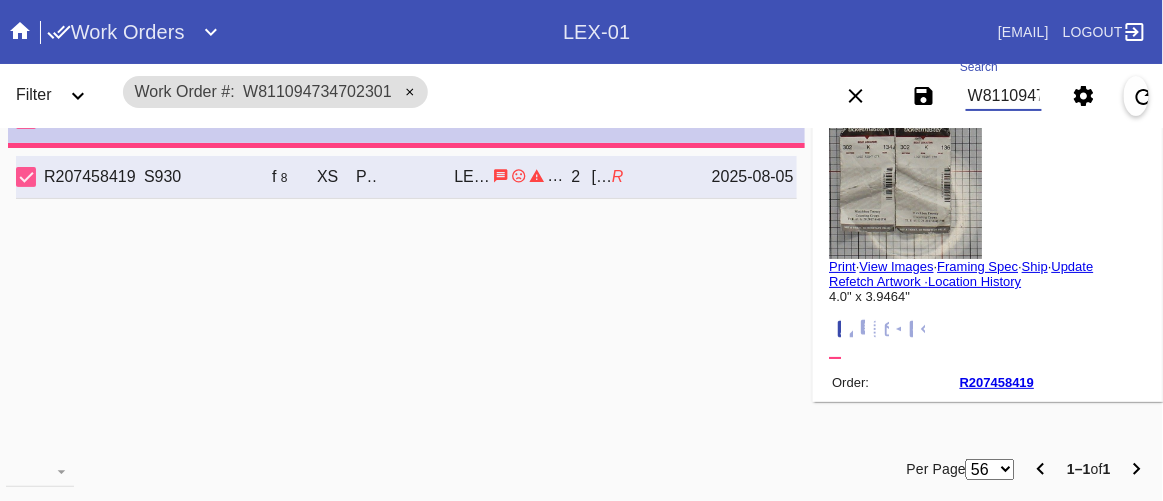type on "8/1/2025" 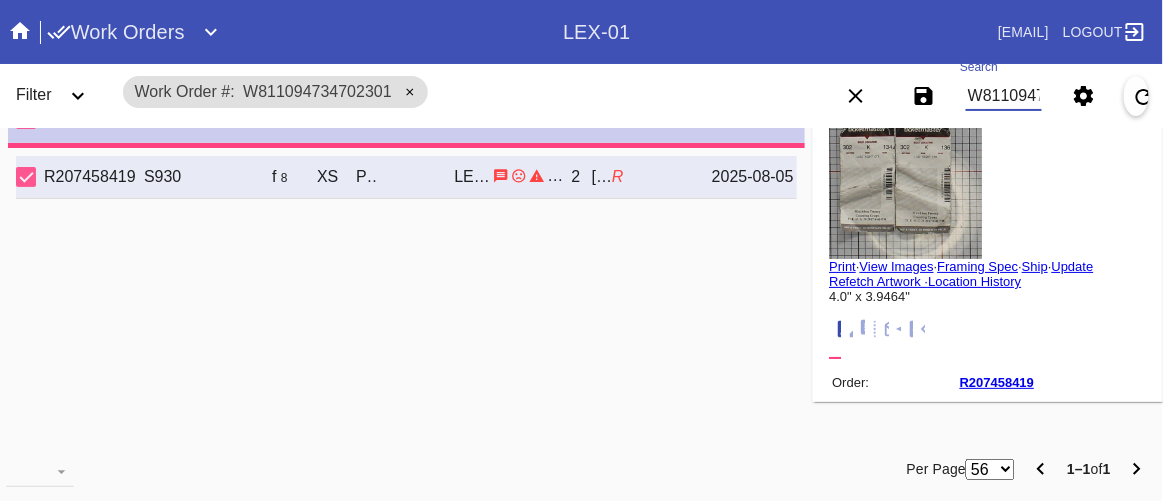 type on "8/7/2025" 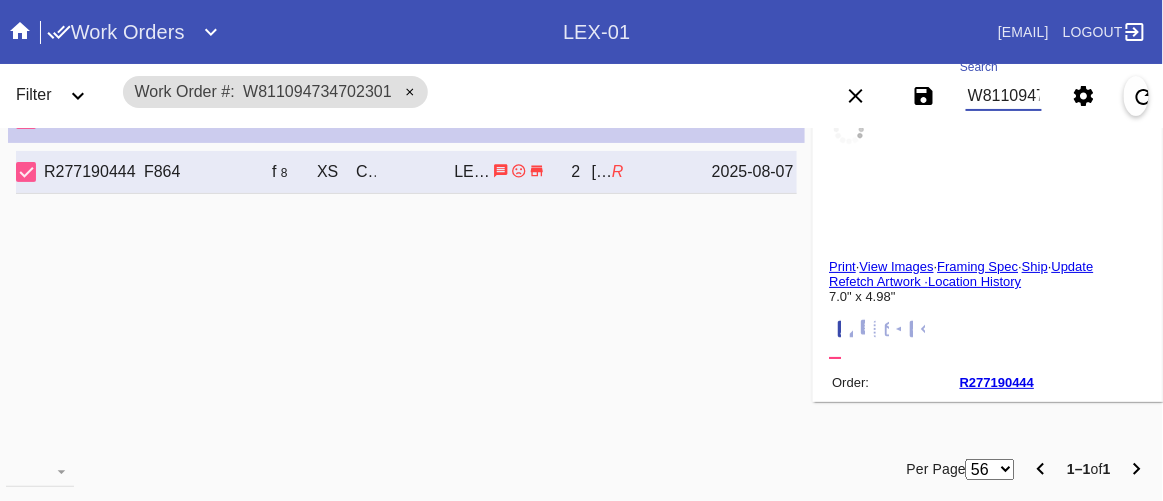 click on "W811094734702301" at bounding box center [1004, 96] 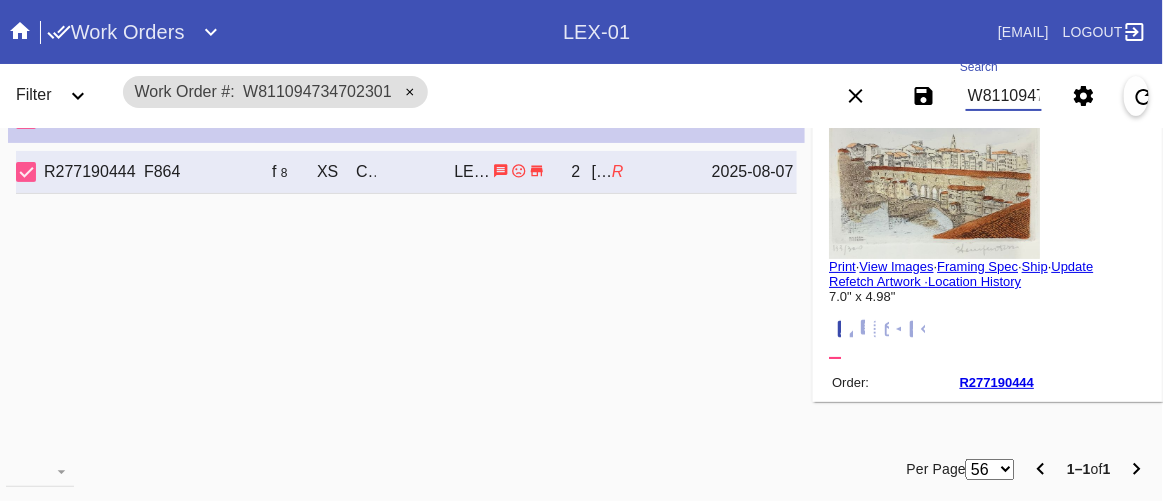 click on "W811094734702301" at bounding box center (1004, 96) 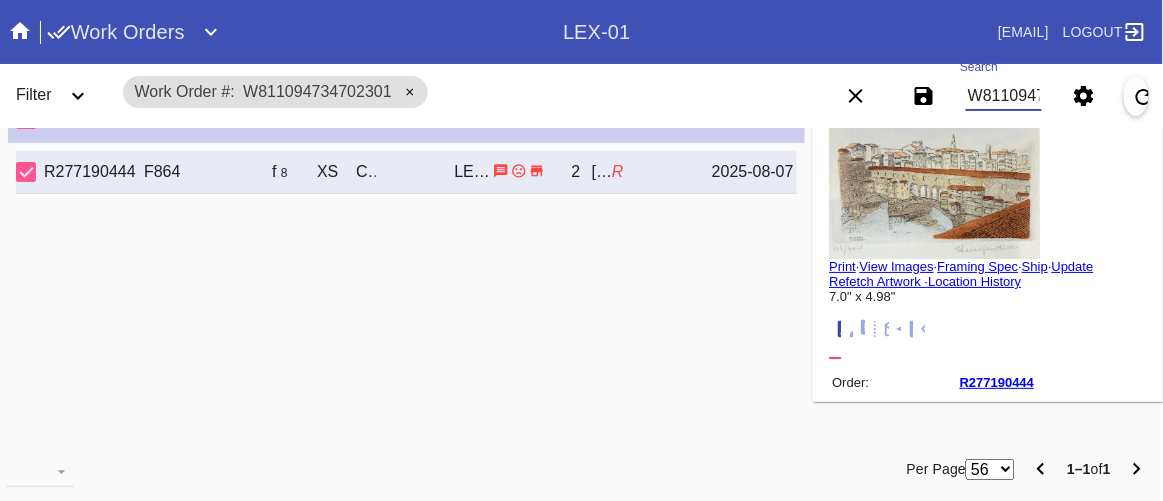 type on "W544968181275737" 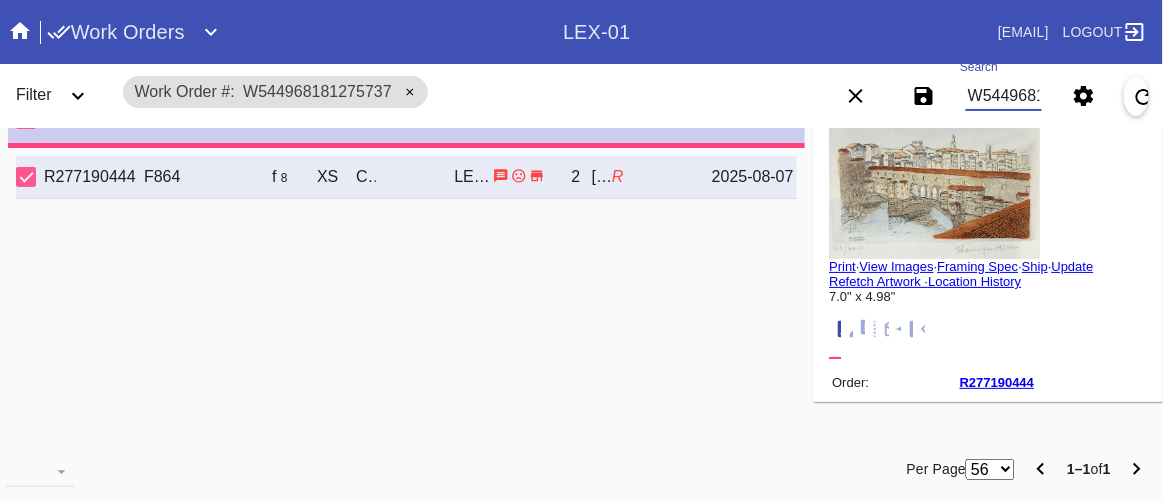 type on "2.625" 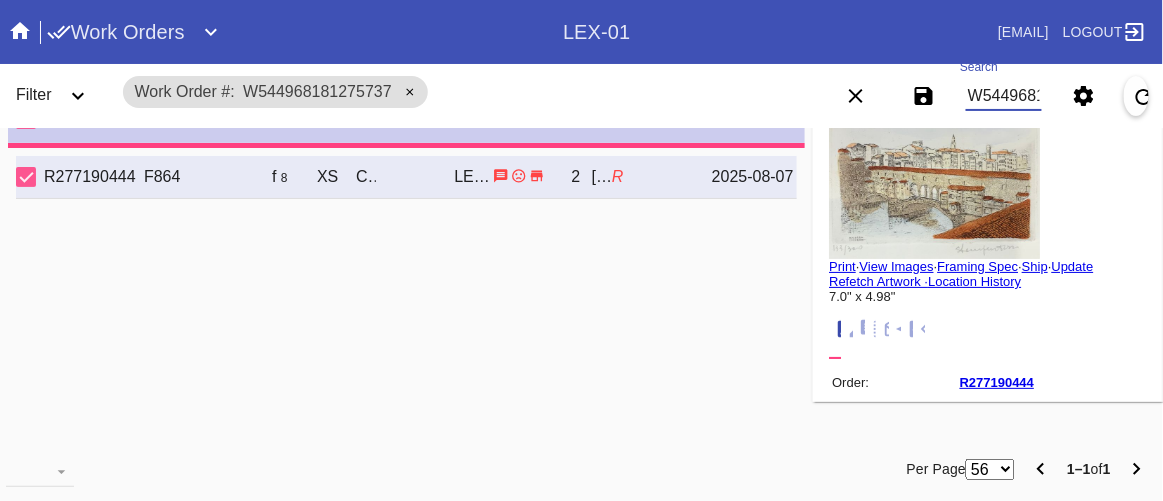 type on "2.625" 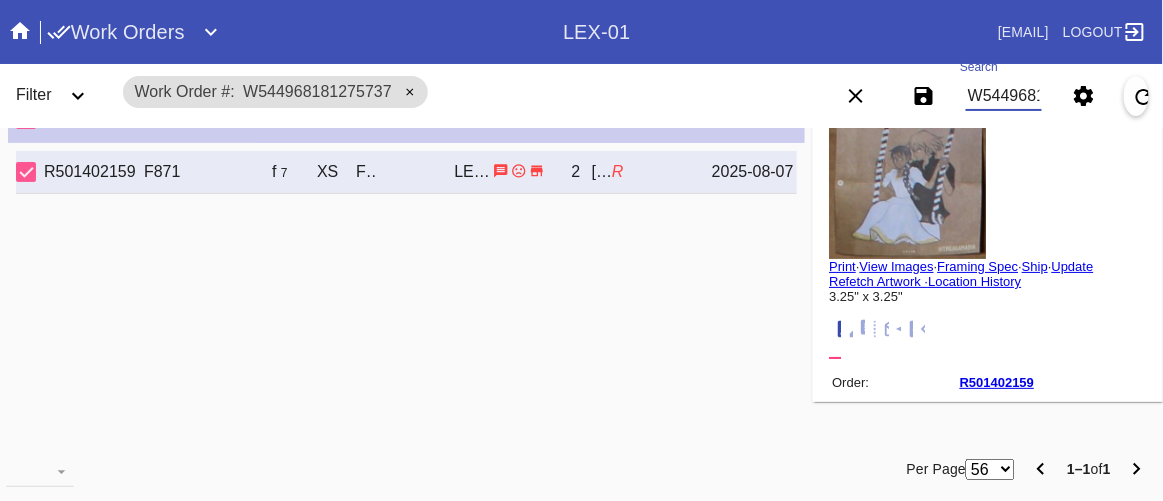 click on "W544968181275737" at bounding box center [1004, 96] 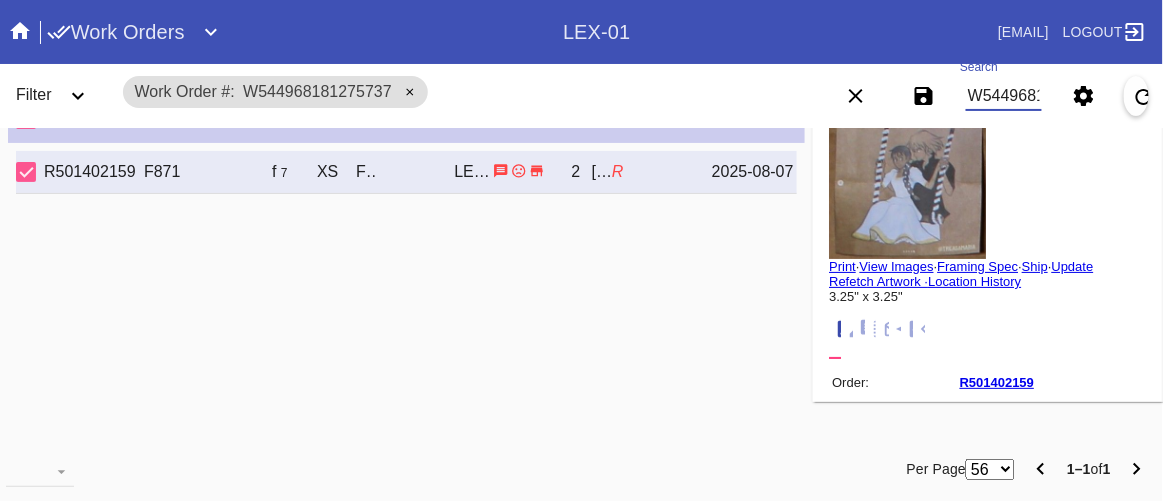 type on "W911934660563660" 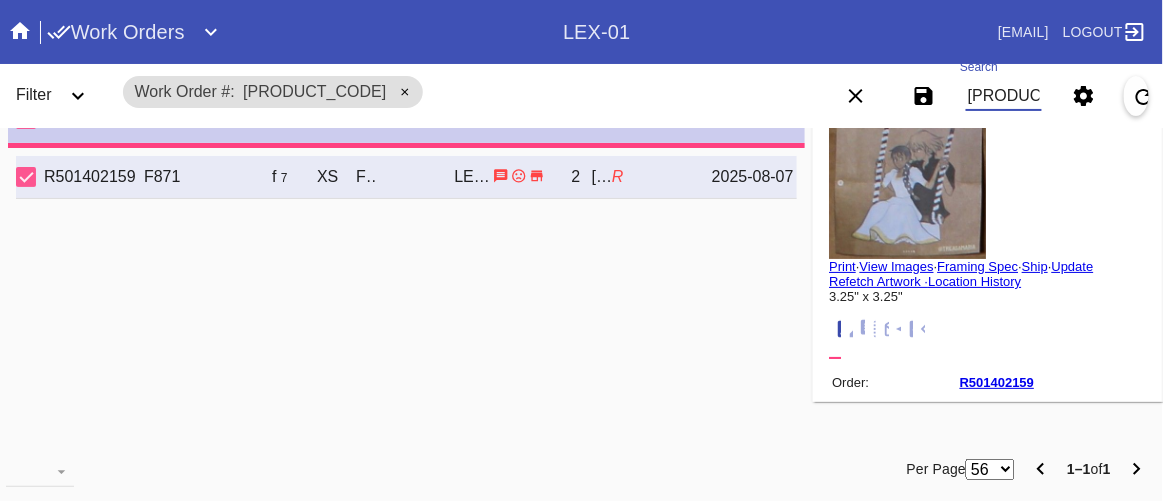 type on "1.5" 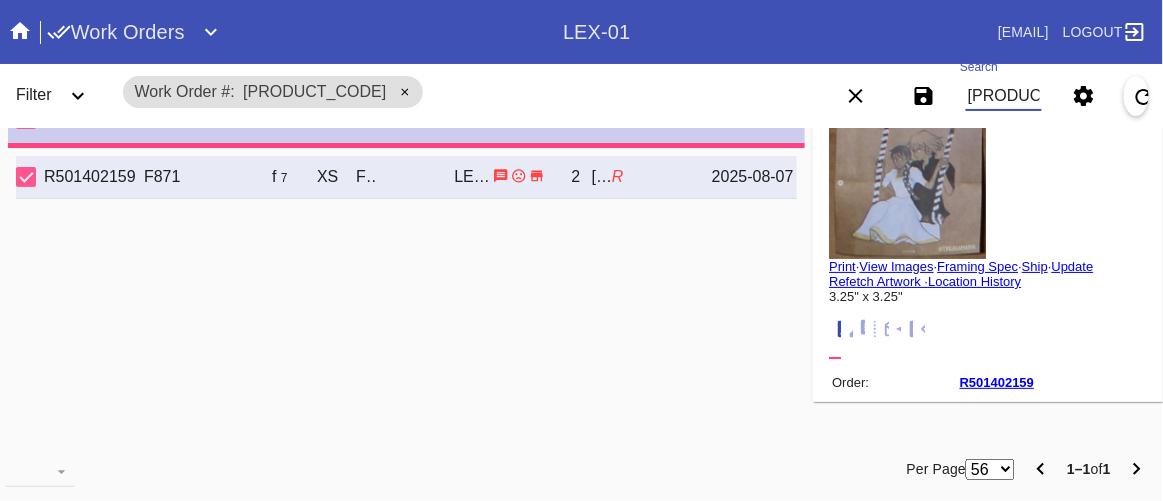 type on "1.5" 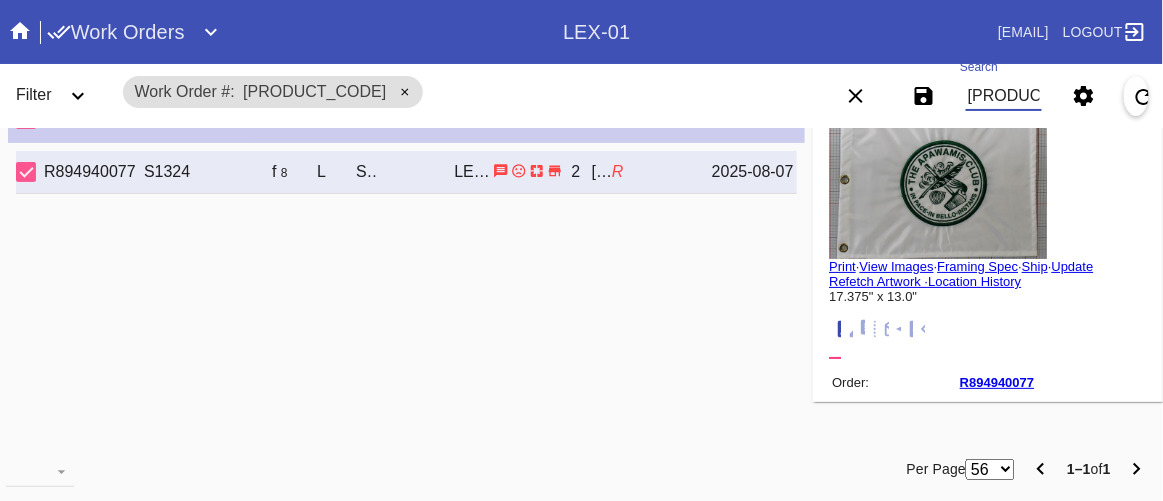 click on "W911934660563660" at bounding box center [1004, 96] 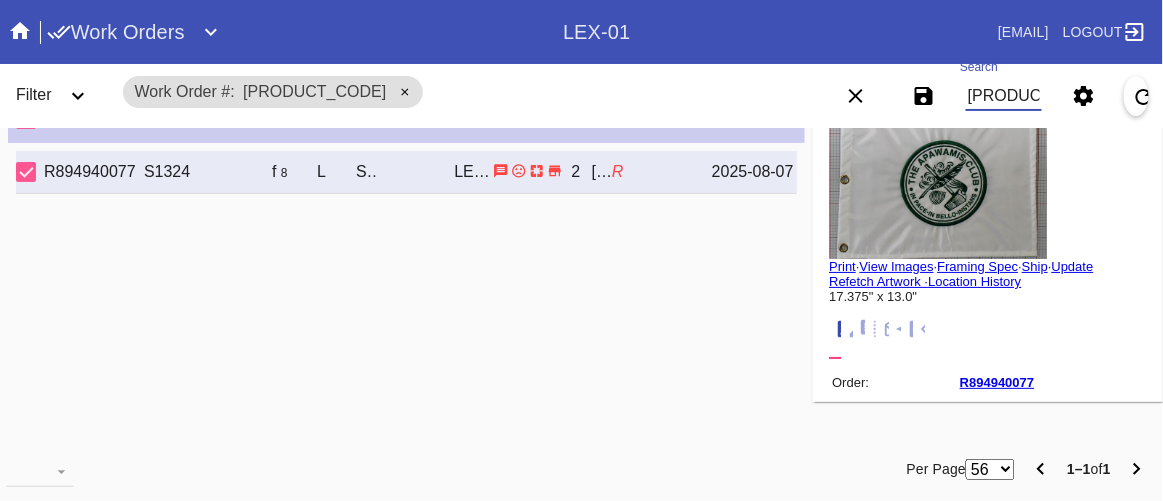 type on "W542873856555142" 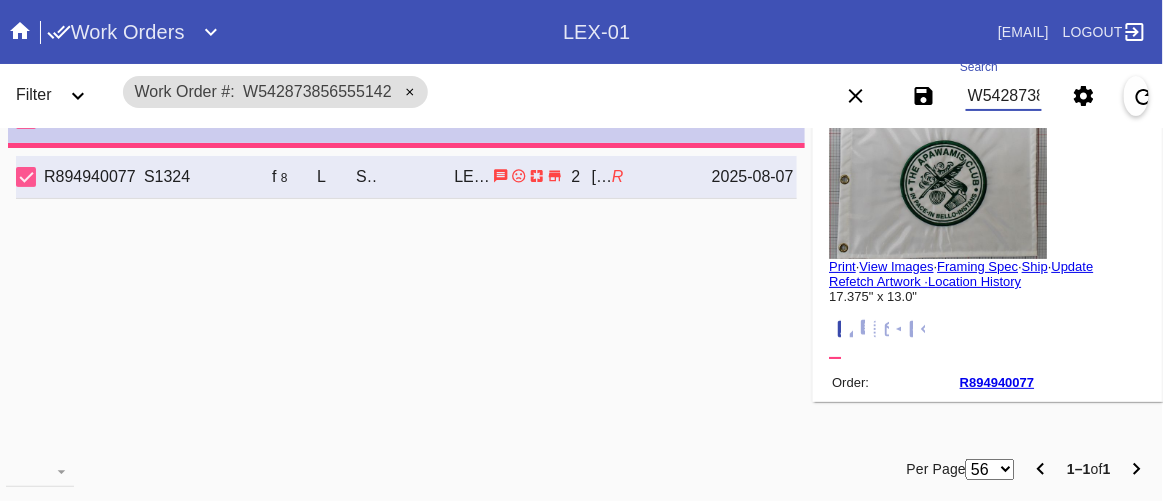 type on "0.0" 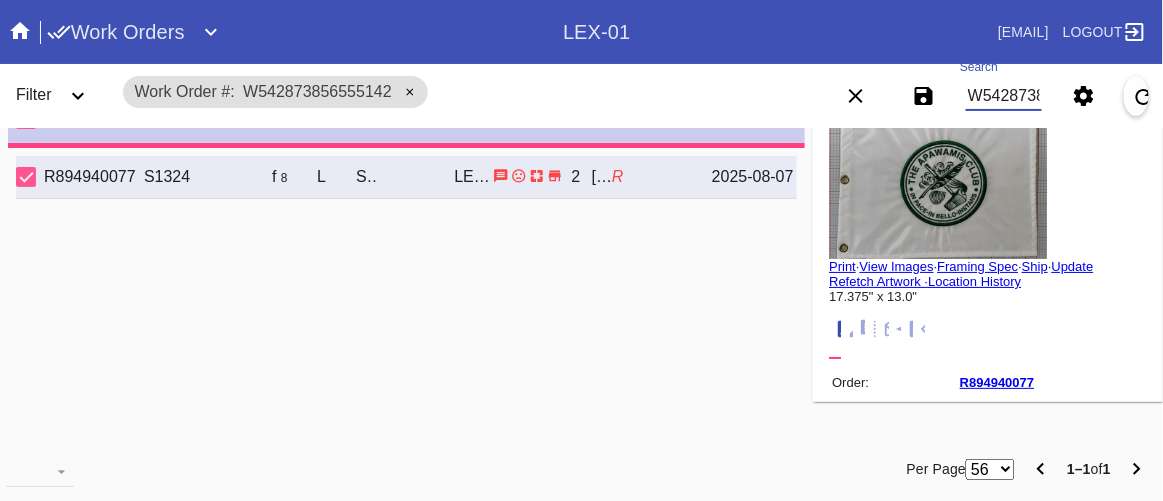 type on "0.0" 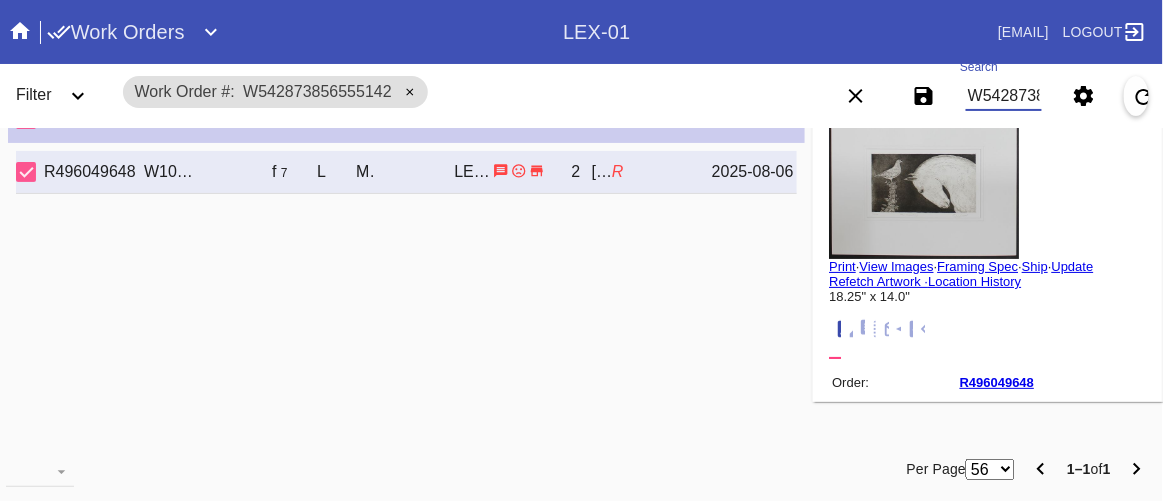 click on "W542873856555142" at bounding box center (1004, 96) 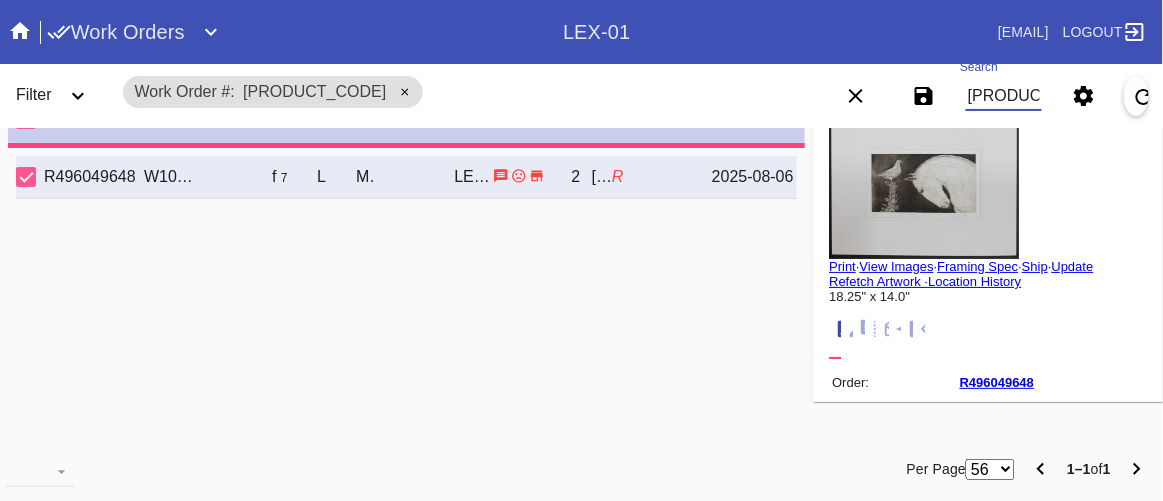 type on "3.0" 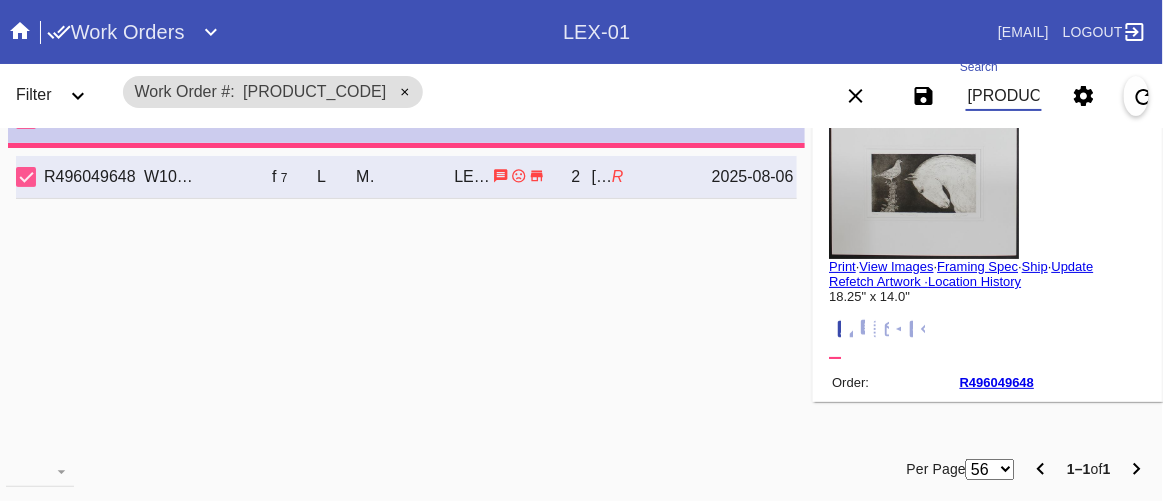 type on "3.0" 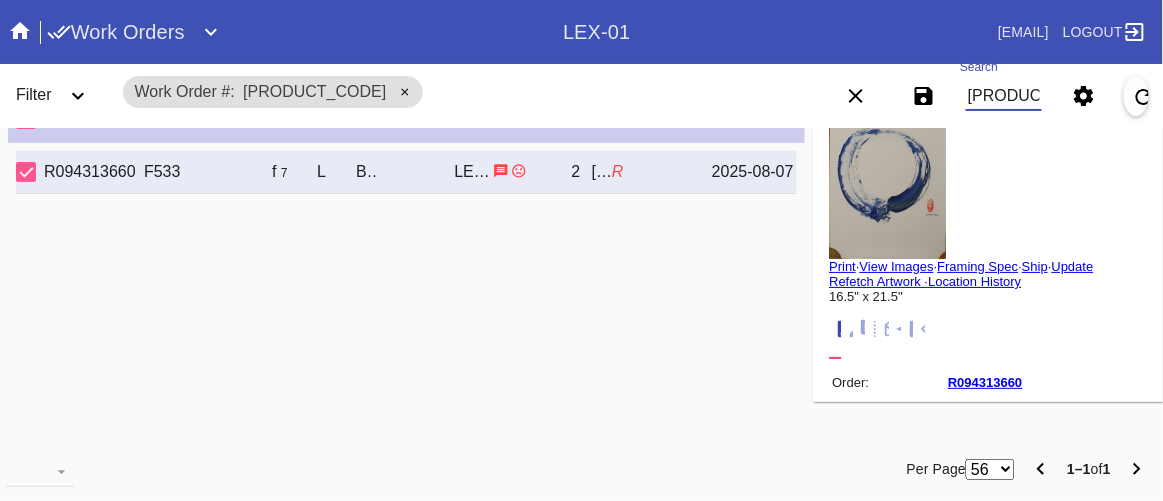 click on "W954434868733707" at bounding box center [1004, 96] 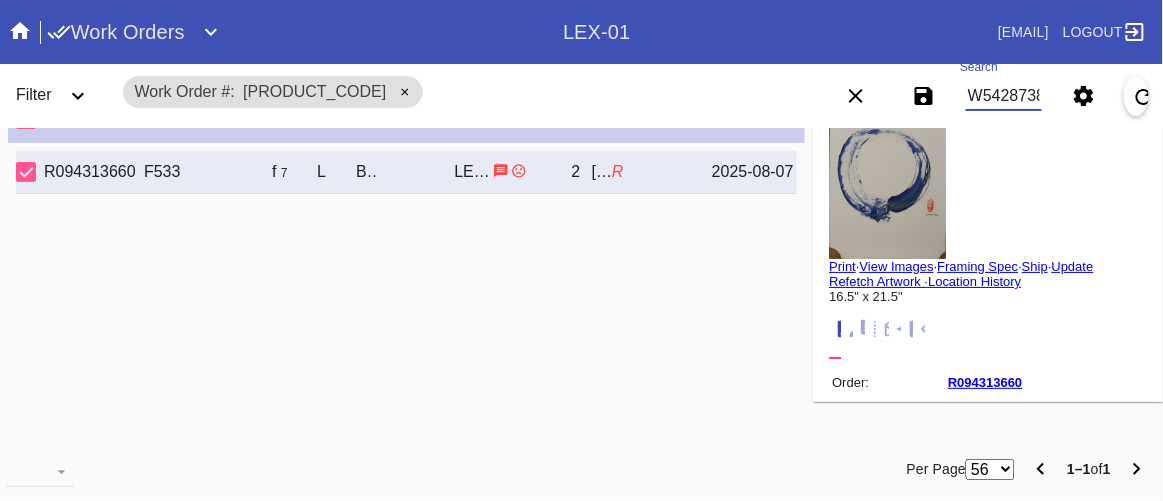 scroll, scrollTop: 0, scrollLeft: 76, axis: horizontal 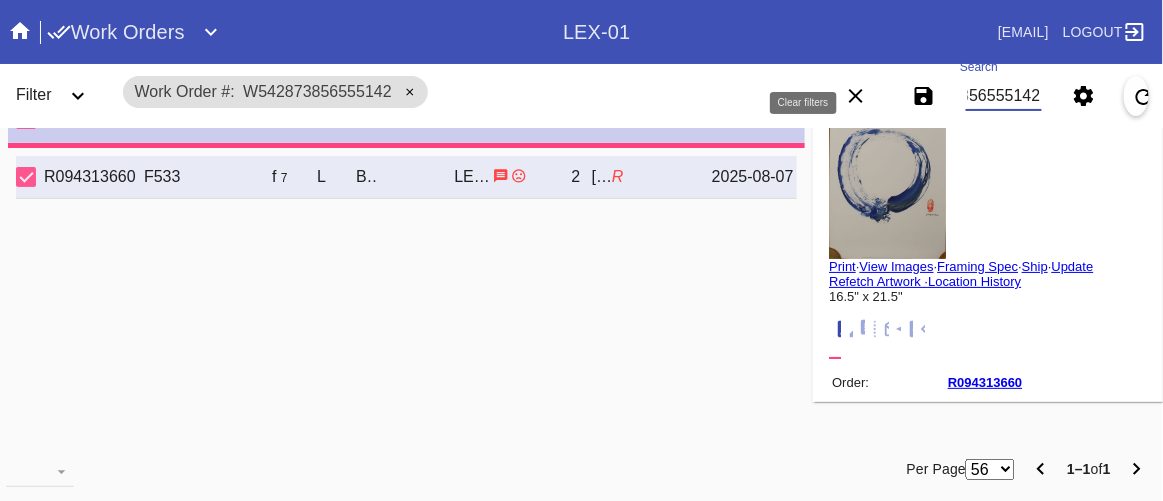 type on "0.0" 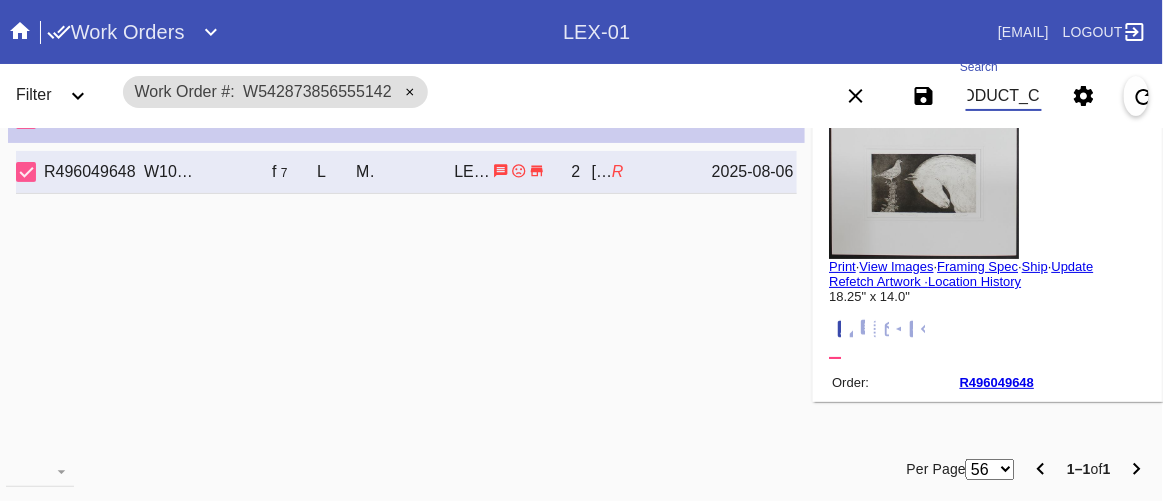scroll, scrollTop: 0, scrollLeft: 0, axis: both 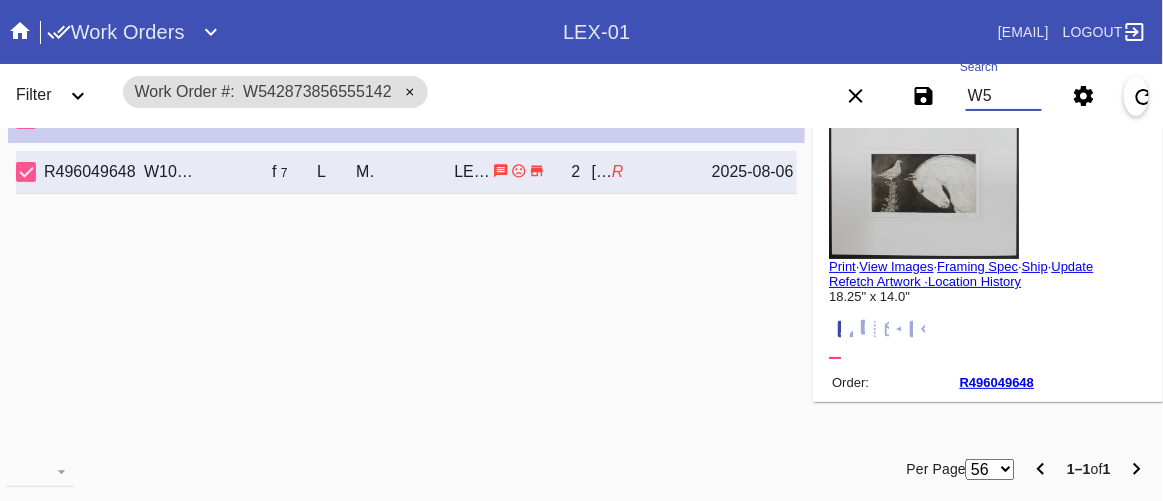 type on "W" 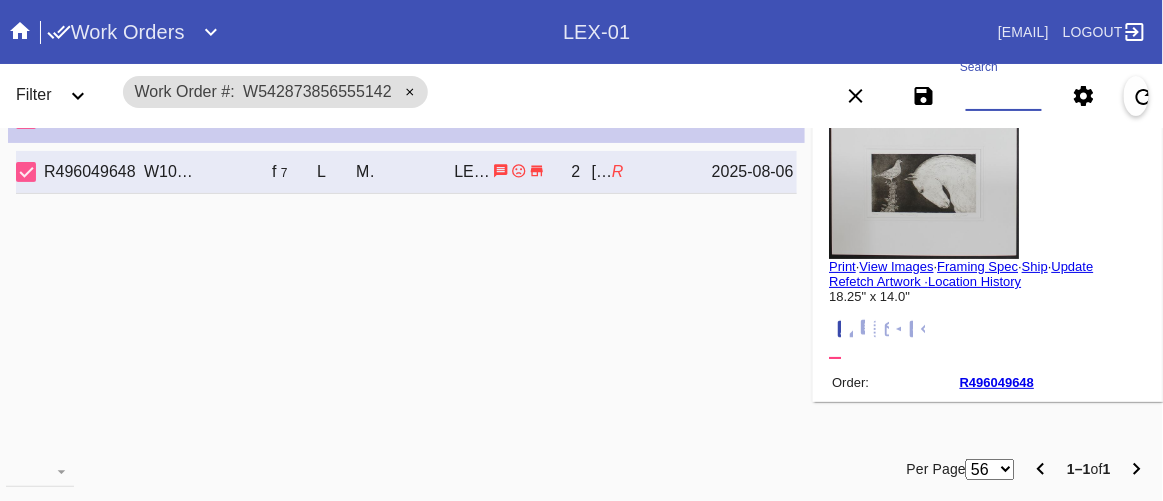 type on "W954434868733707" 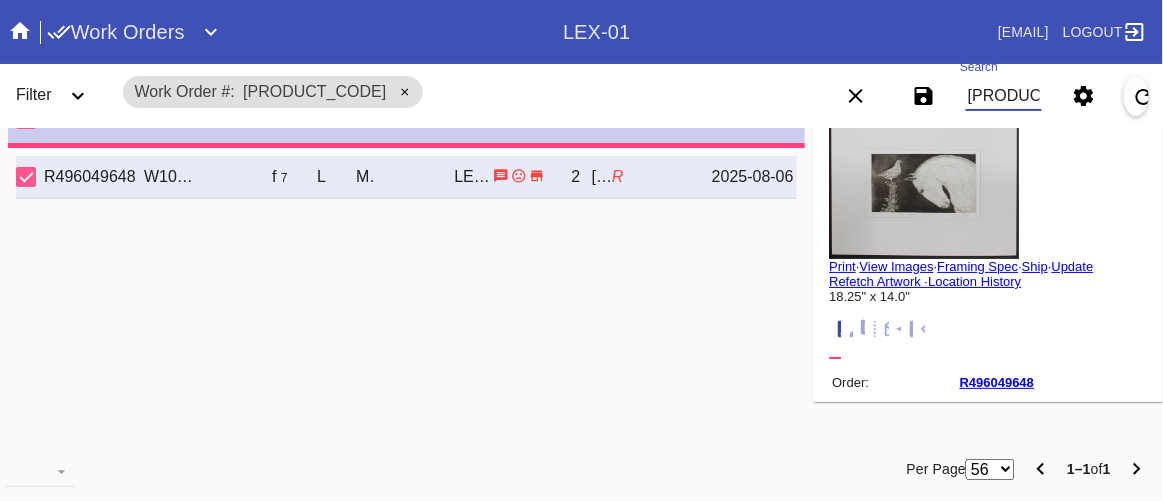 type on "3.0" 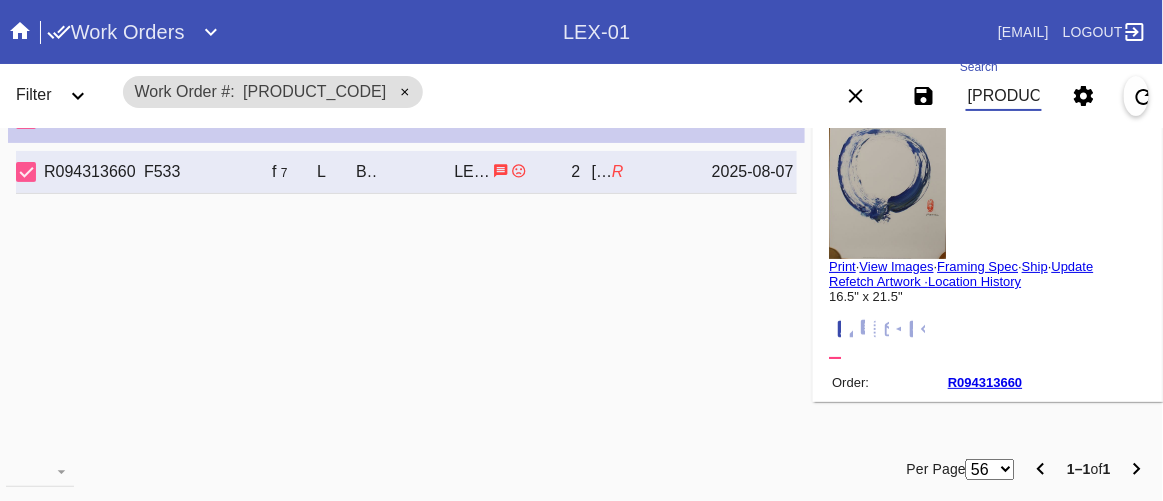 click on "W954434868733707" at bounding box center (1004, 96) 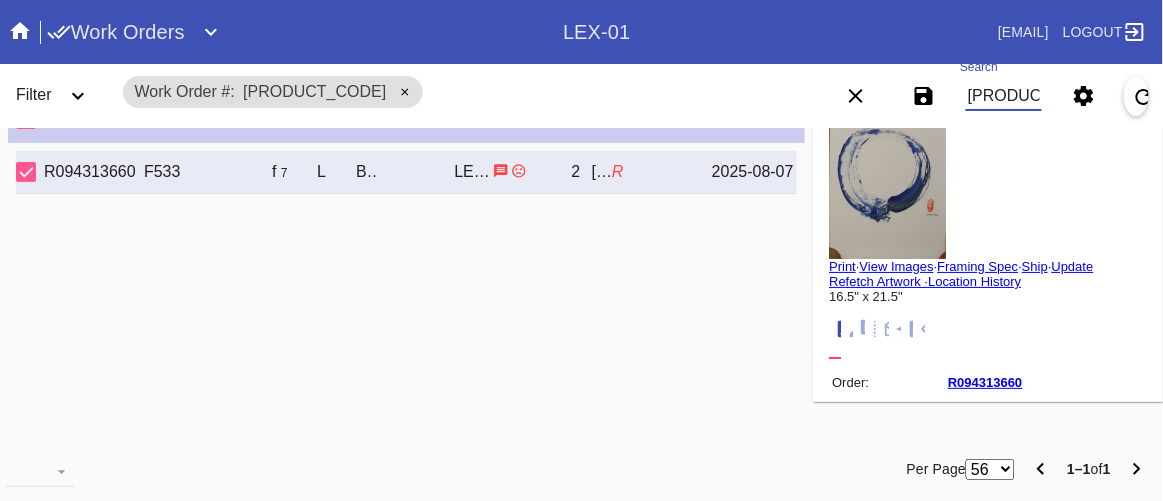 type on "W115650597882713" 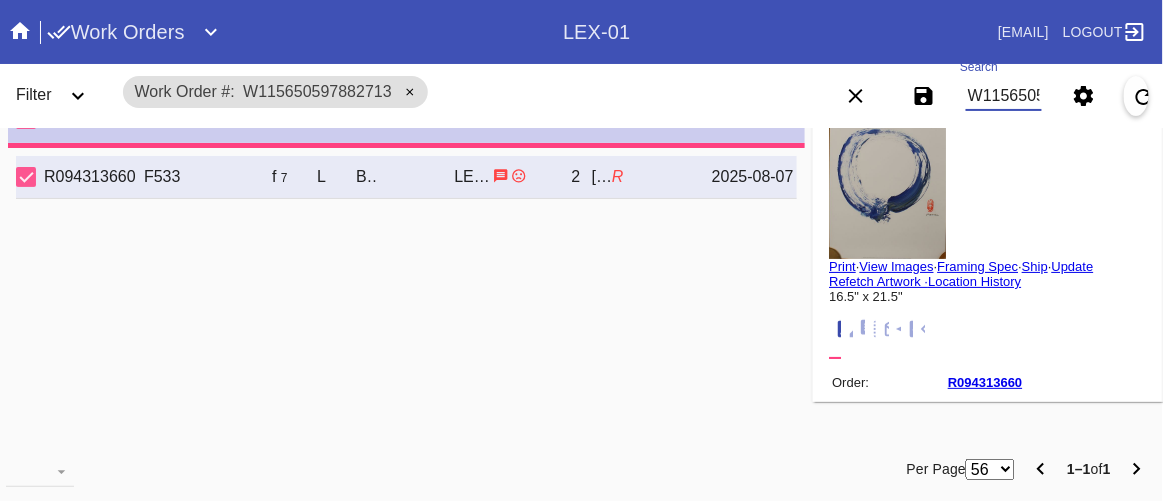 type on "10.875" 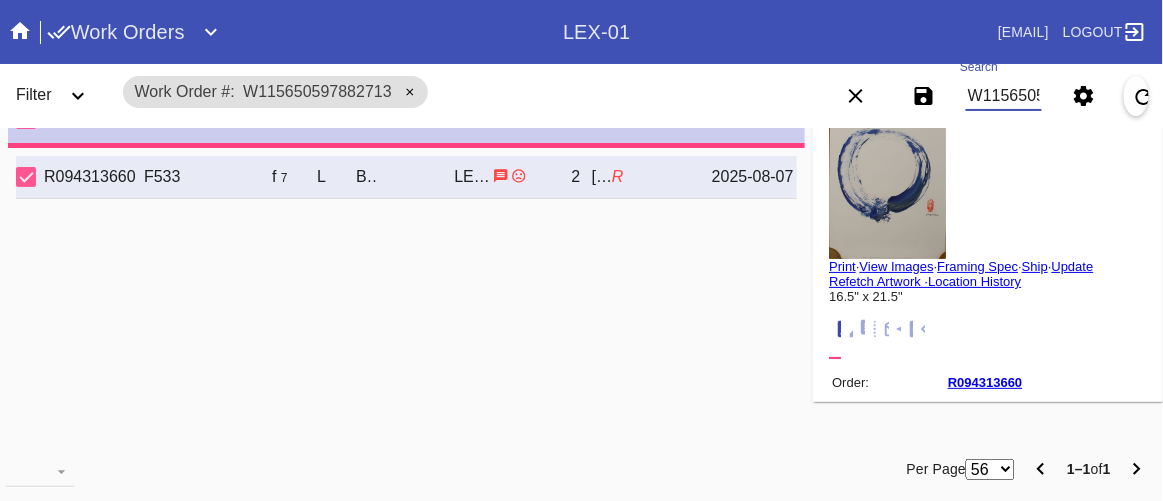 type on "13.625" 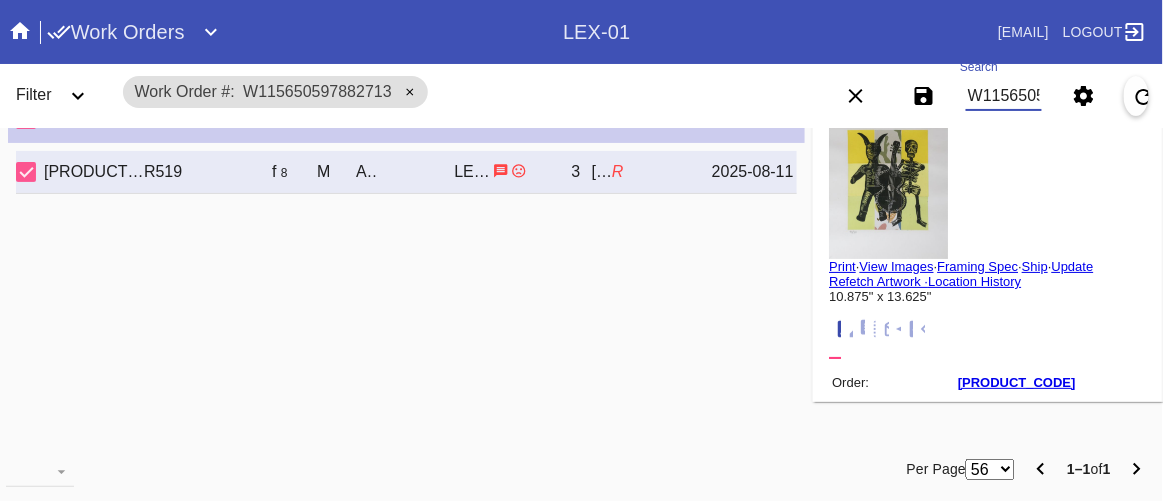 click on "W115650597882713" at bounding box center [1004, 96] 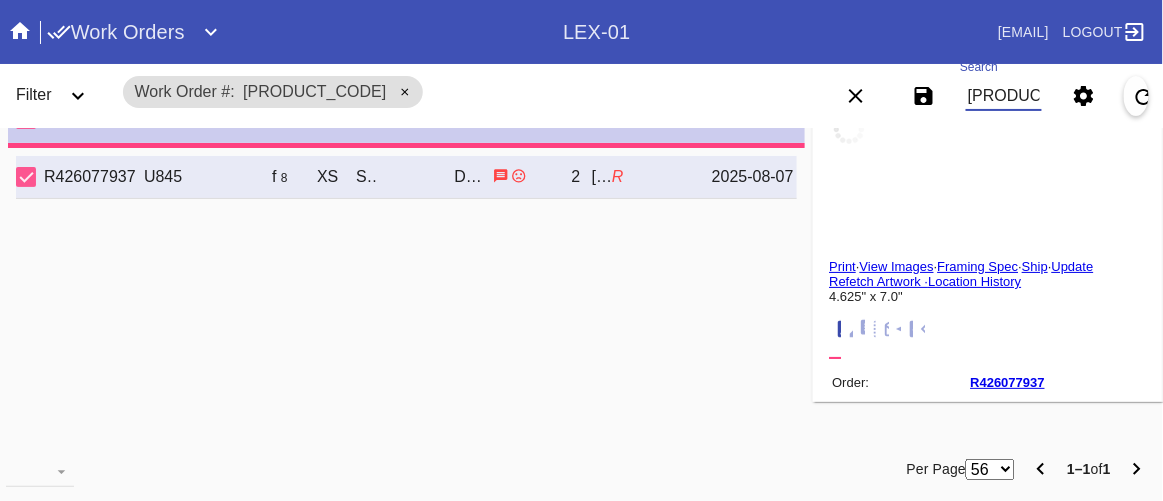 type on "2.5" 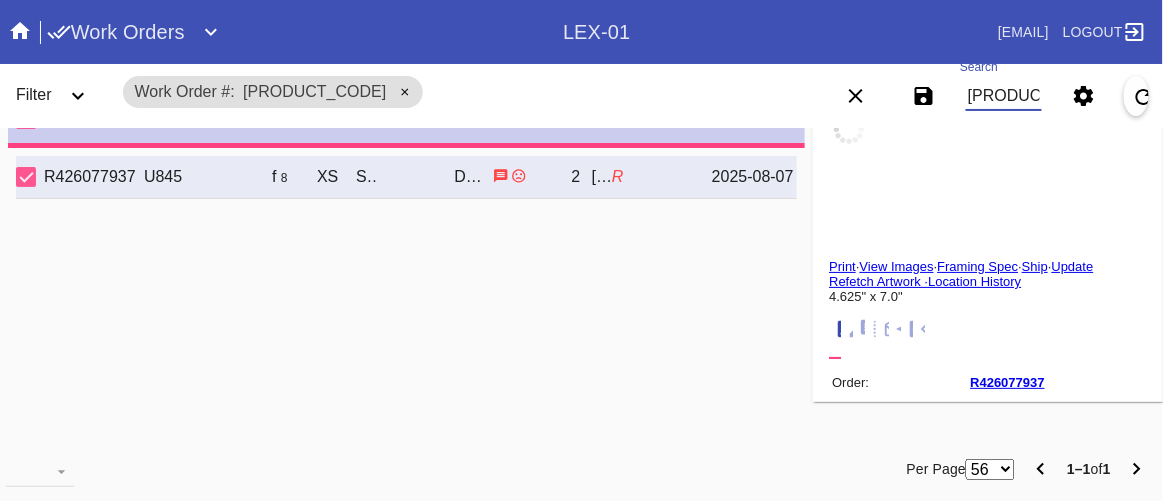 type on "2.5" 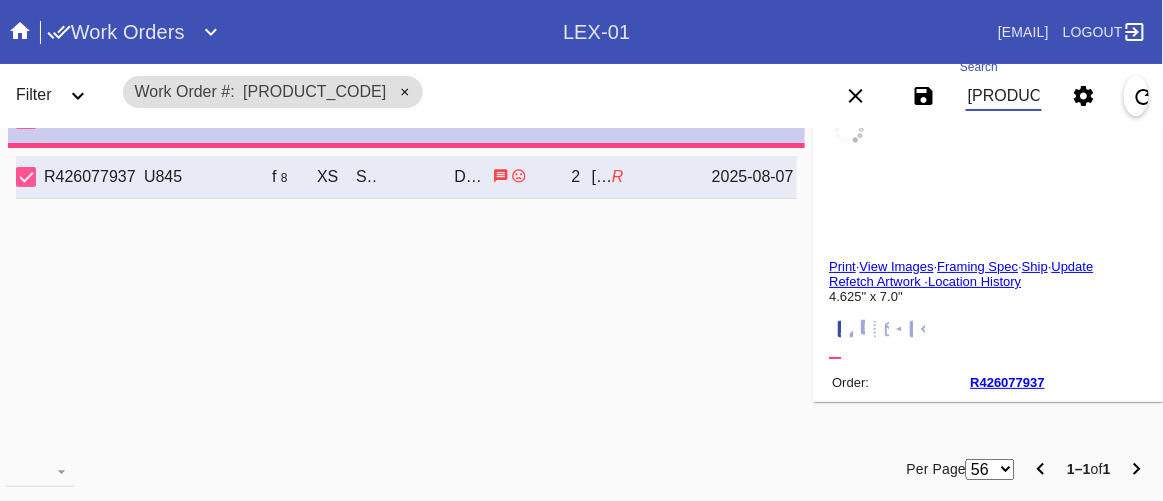 type on "2.5" 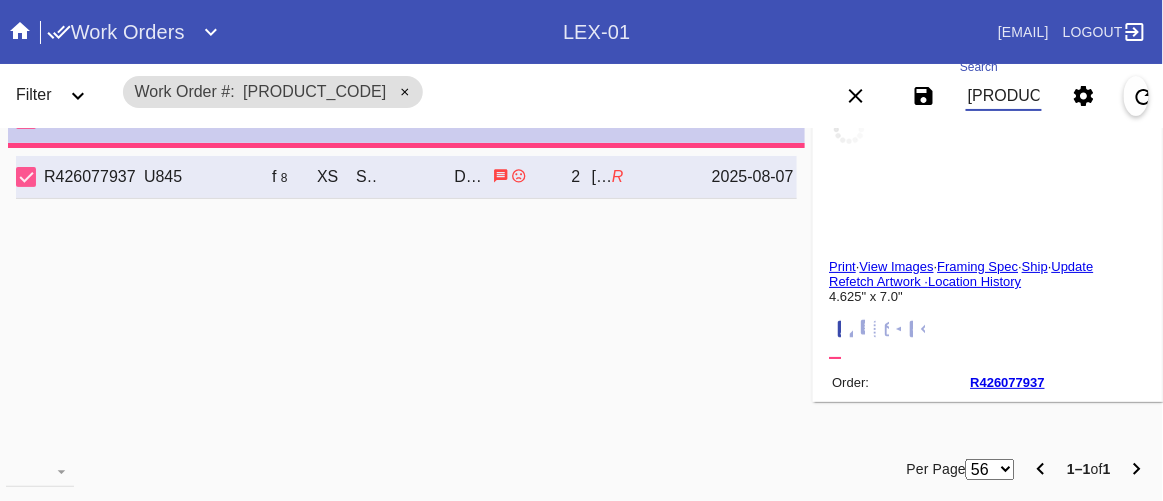 type on "2.5" 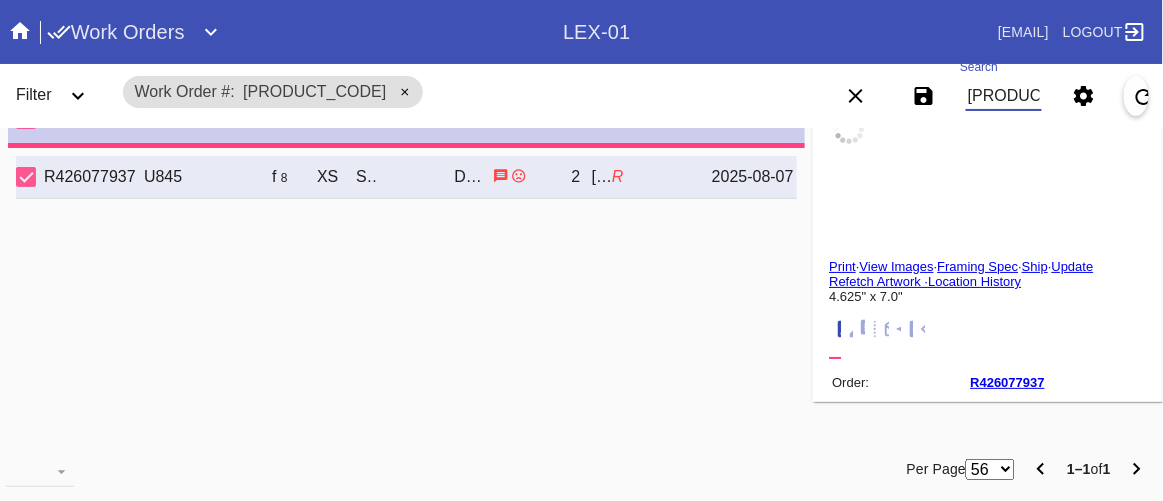 type on "4.625" 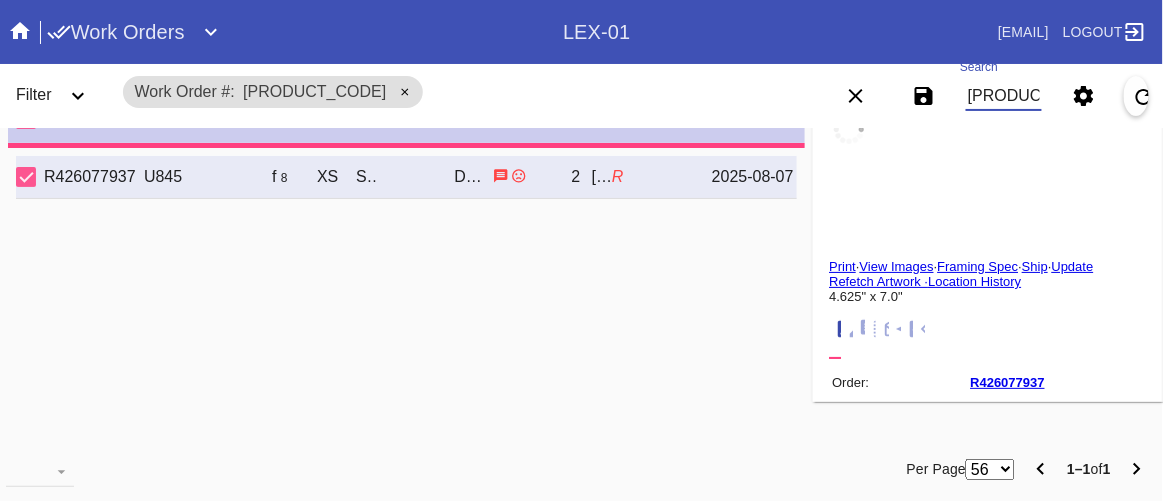 type on "7.0" 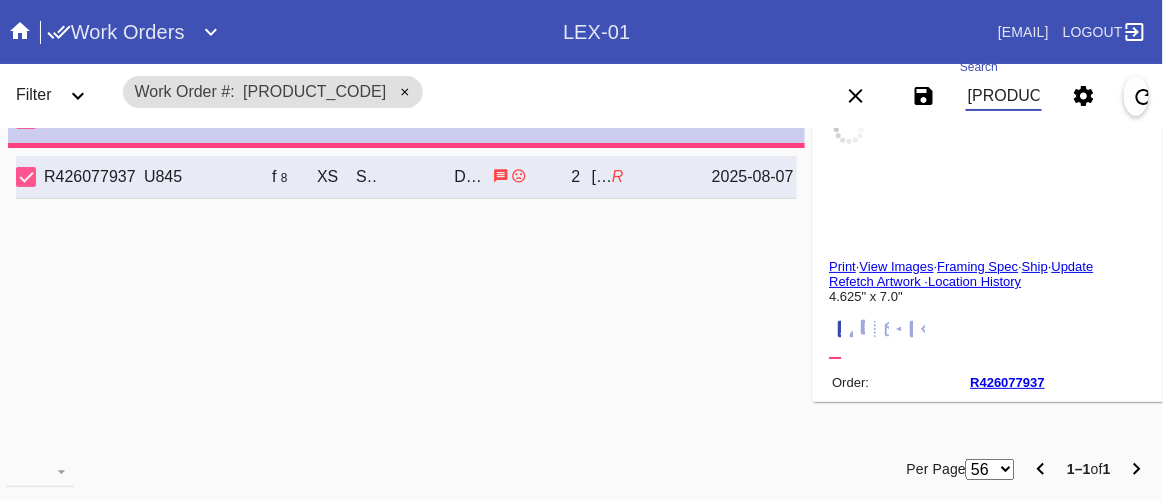 type on "fine" 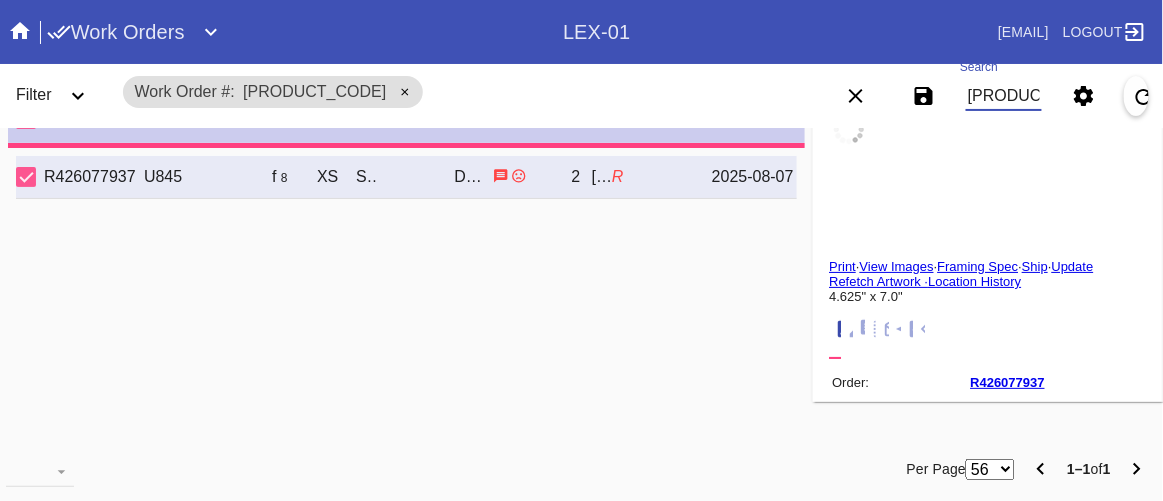 type on "7/7/2025" 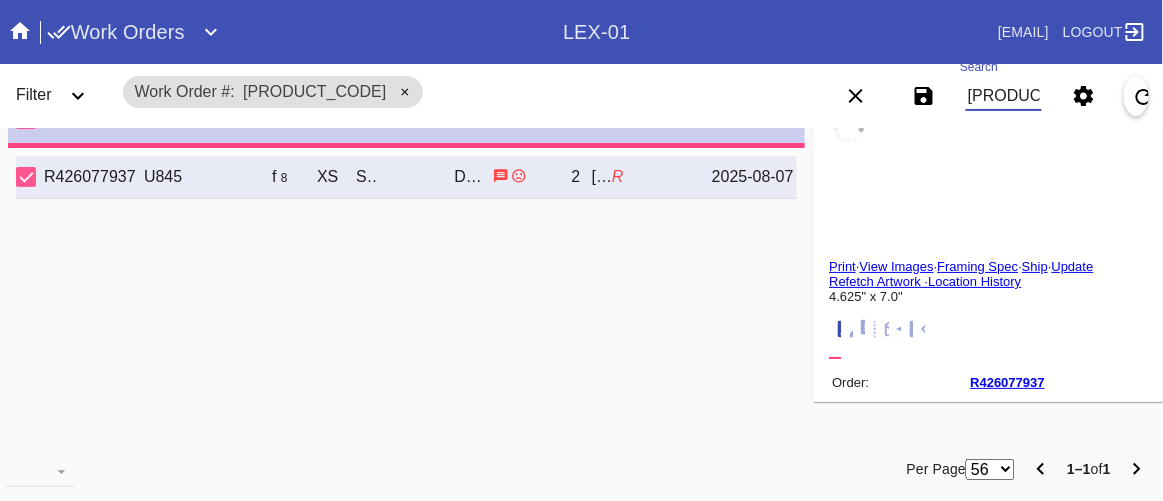type on "7/13/2025" 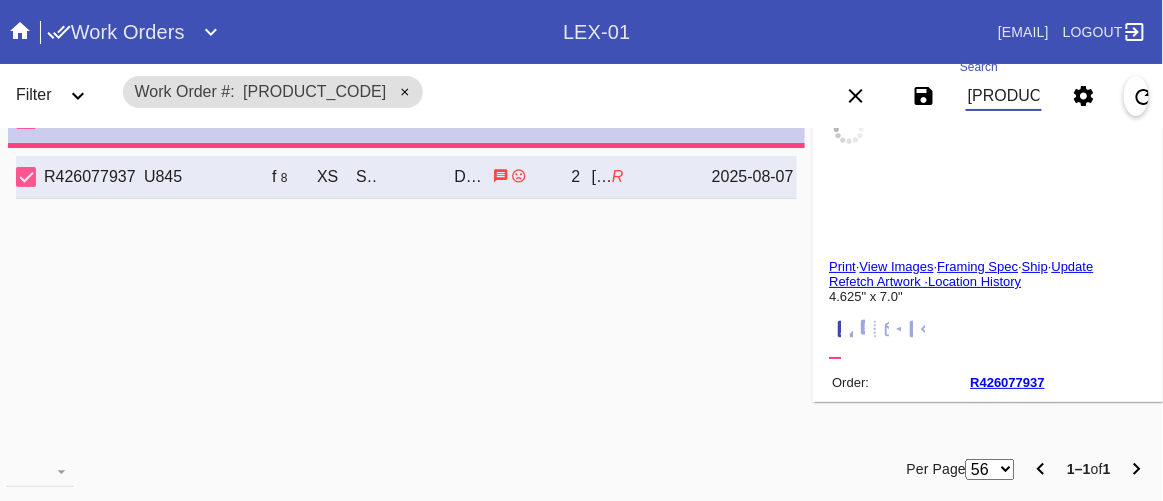 type on "8/7/2025" 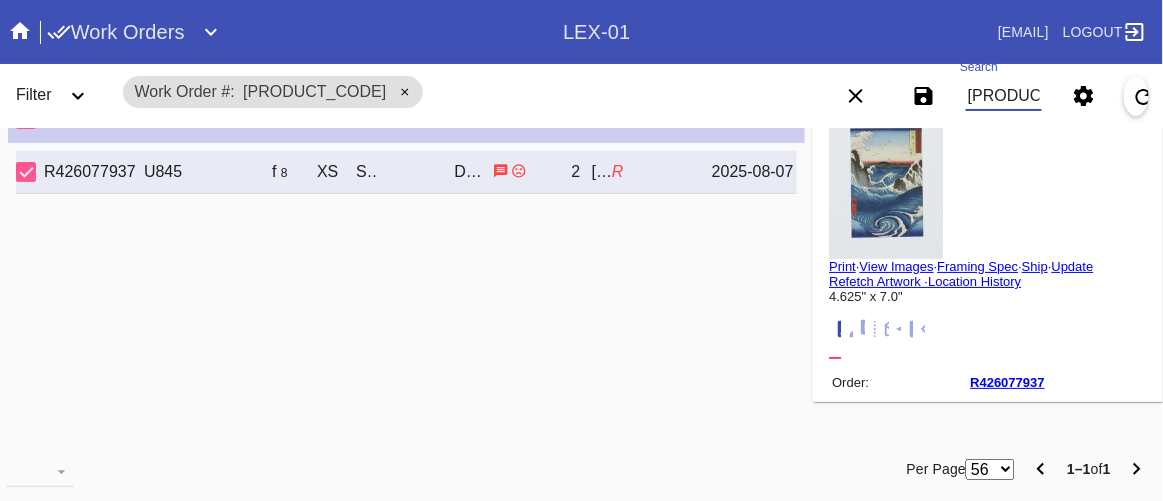click on "W495879616701149" at bounding box center (1004, 96) 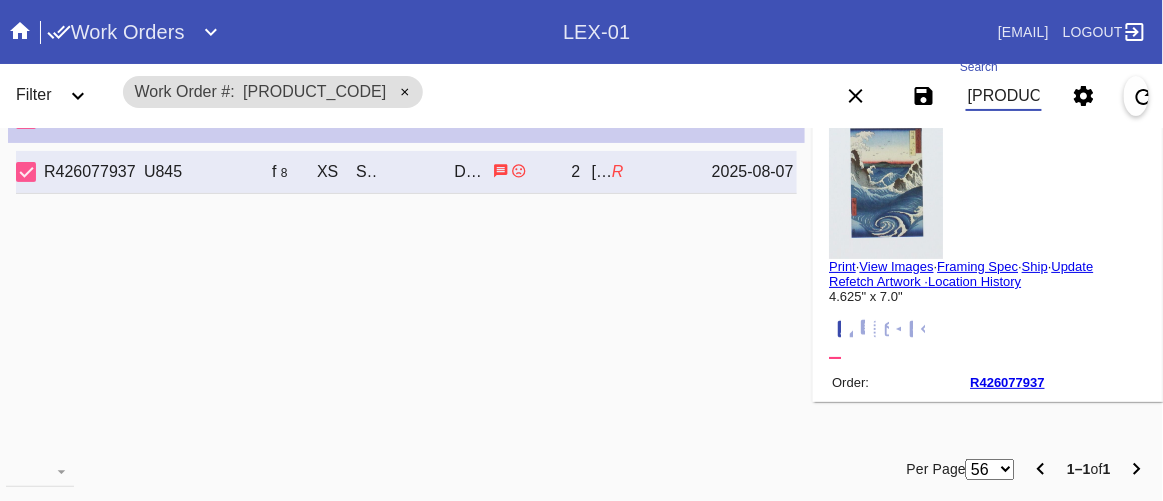 type on "W218739083357428" 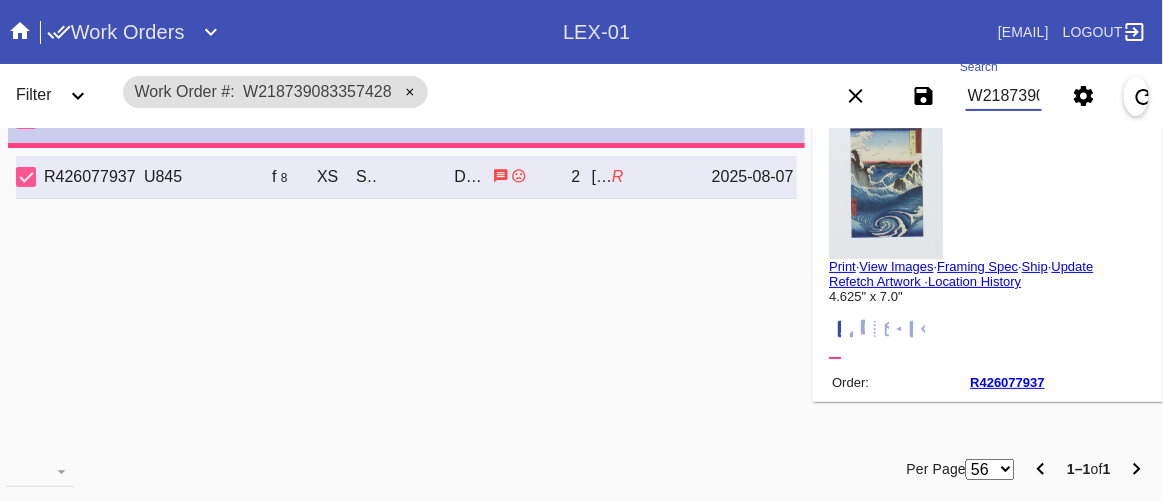type on "9.5" 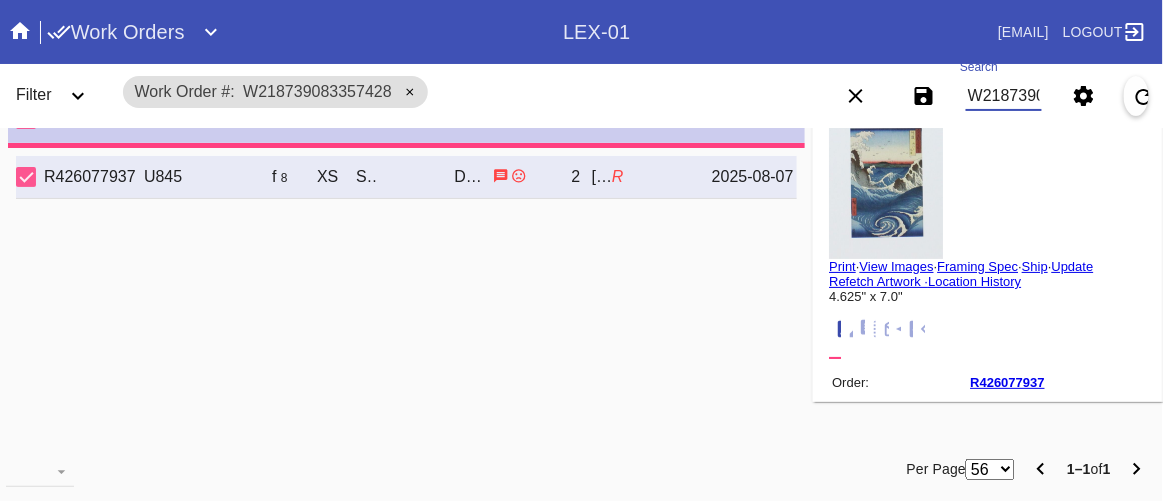 type on "6.0" 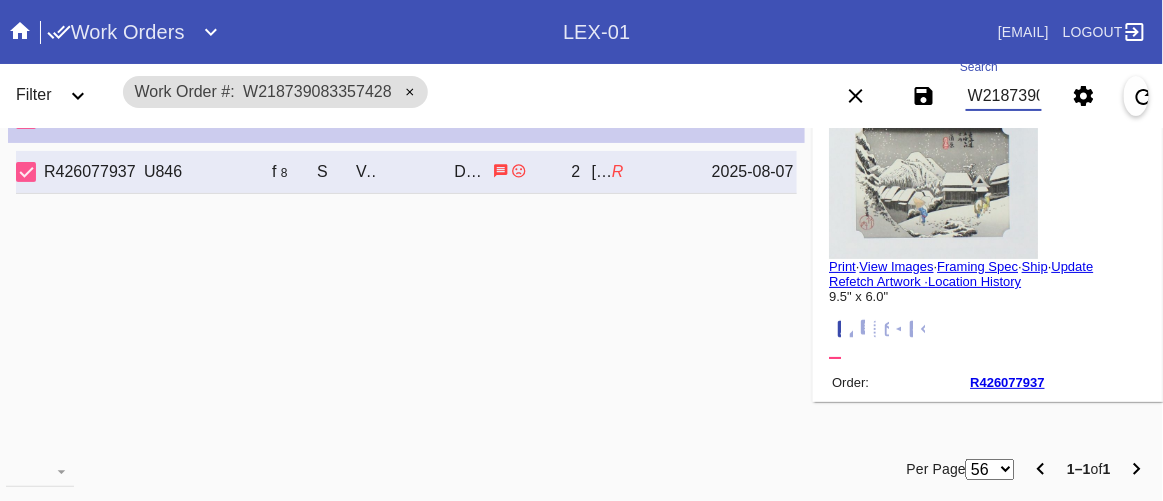click on "W218739083357428" at bounding box center [1004, 96] 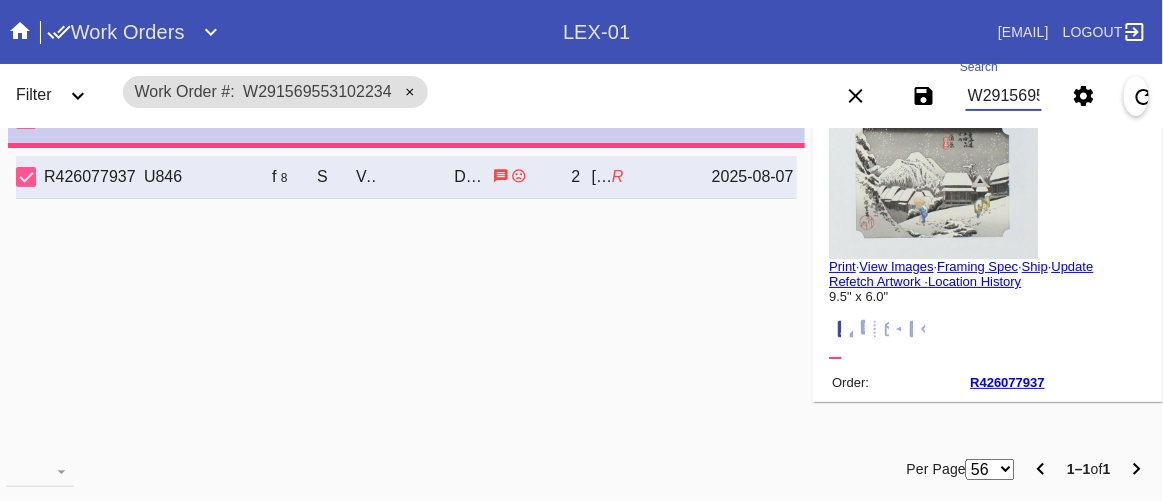 type on "3.5" 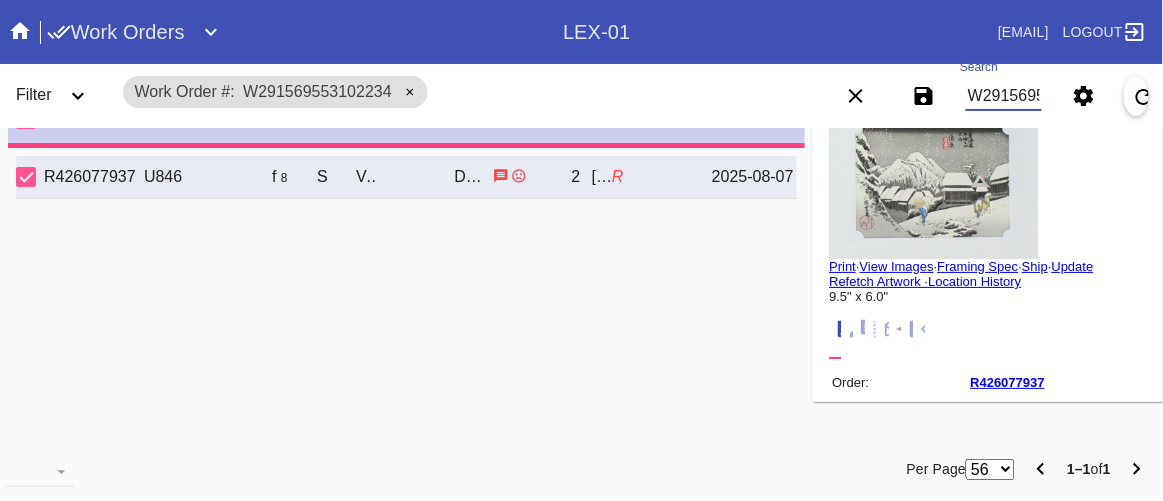type on "3.5" 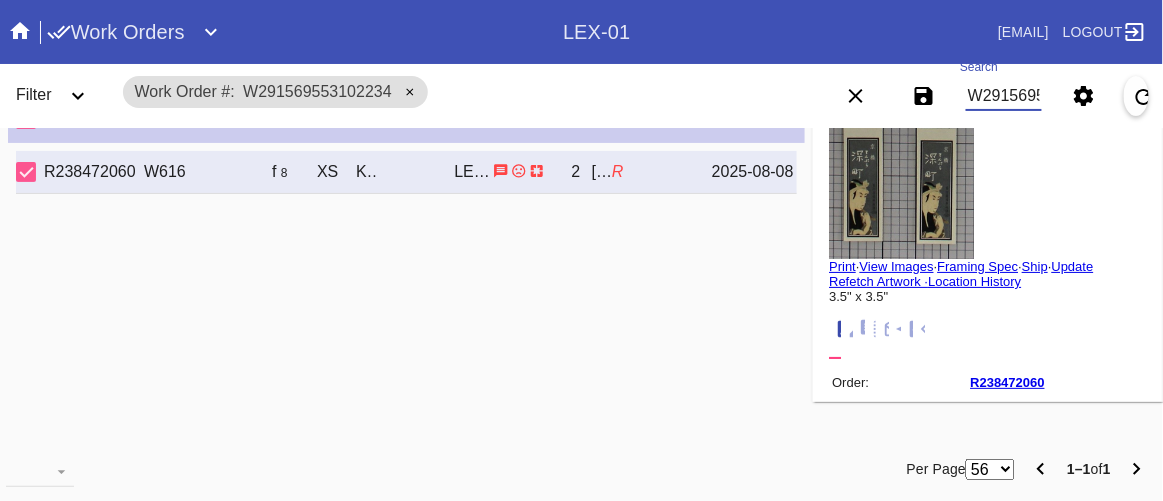 click on "W291569553102234" at bounding box center [1004, 96] 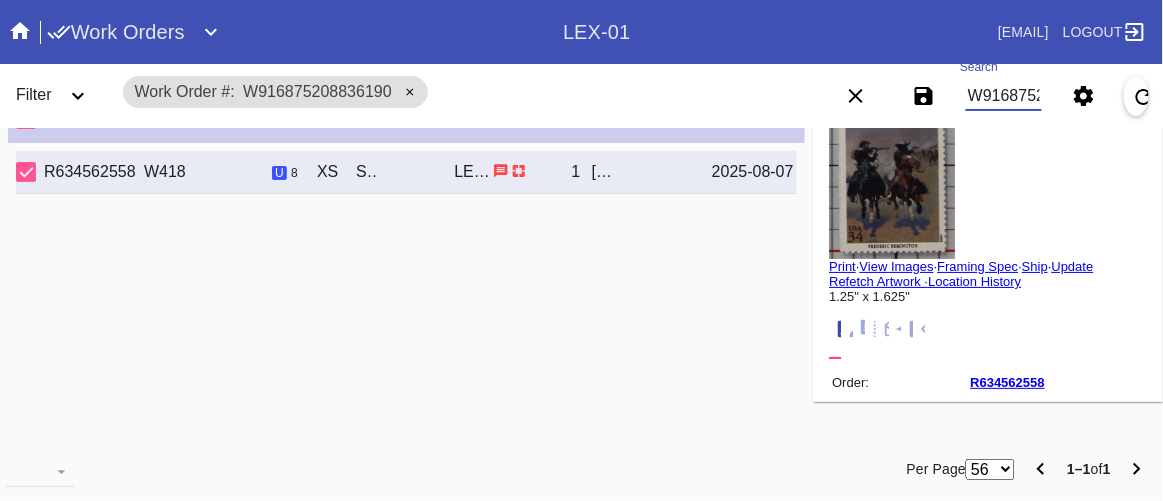 click on "W916875208836190" at bounding box center [1004, 96] 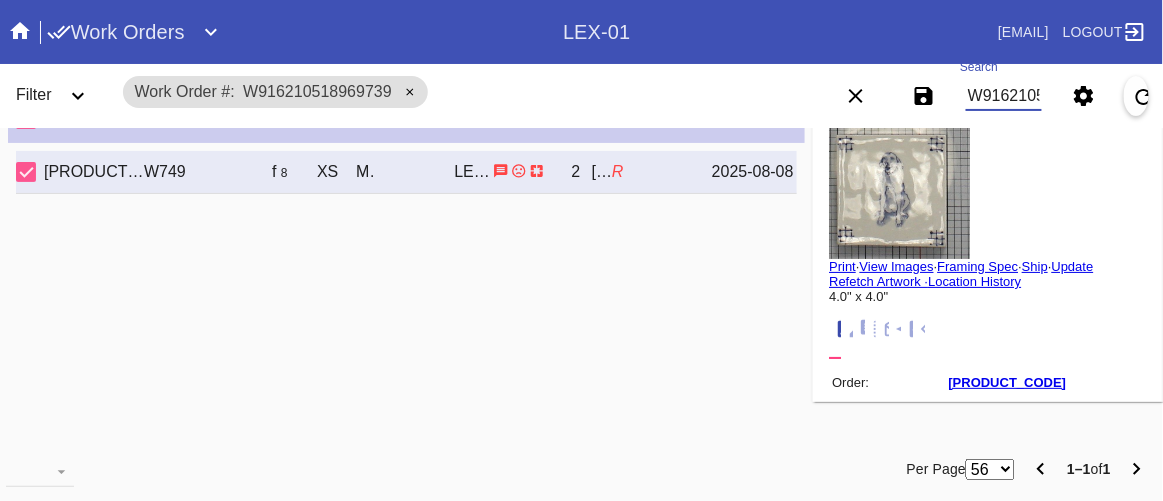 click on "W916210518969739" at bounding box center [1004, 96] 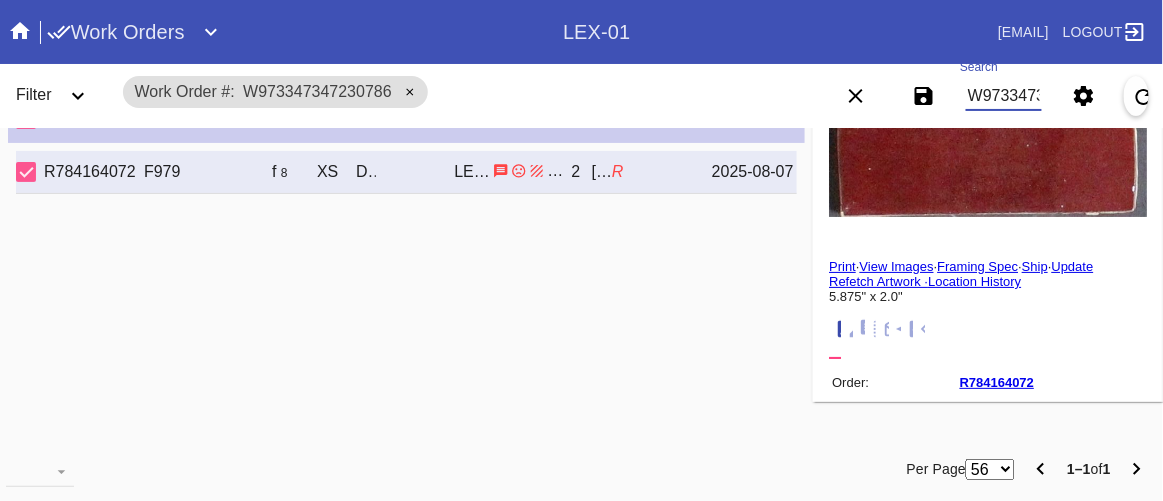 click on "W973347347230786" at bounding box center (1004, 96) 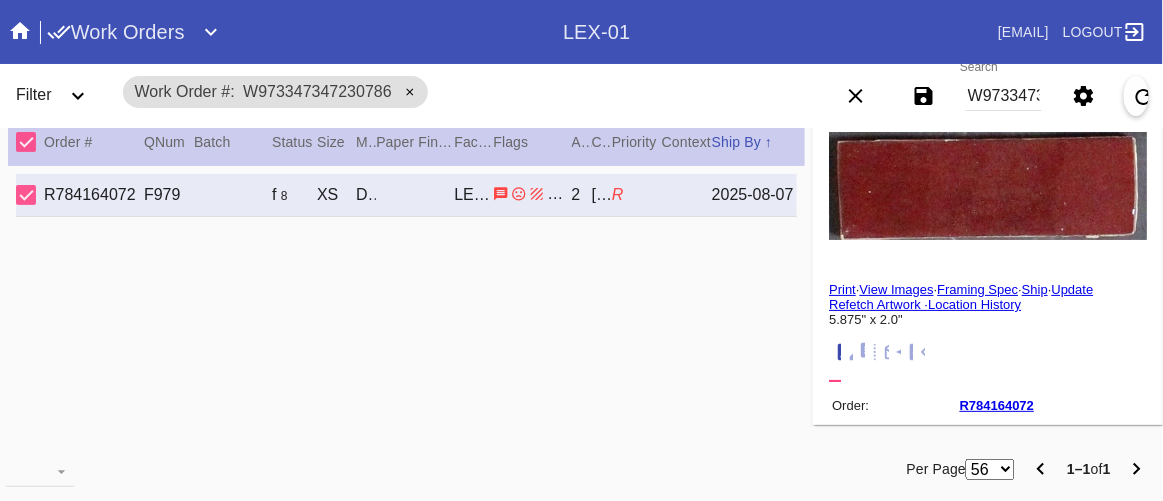 scroll, scrollTop: 0, scrollLeft: 0, axis: both 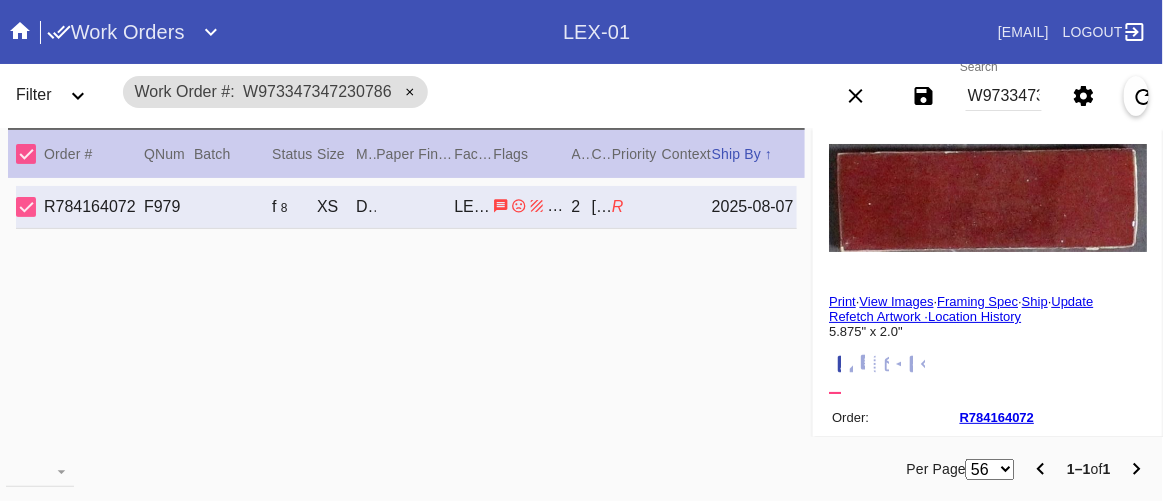 click on "Search W973347347230786" at bounding box center [1004, 96] 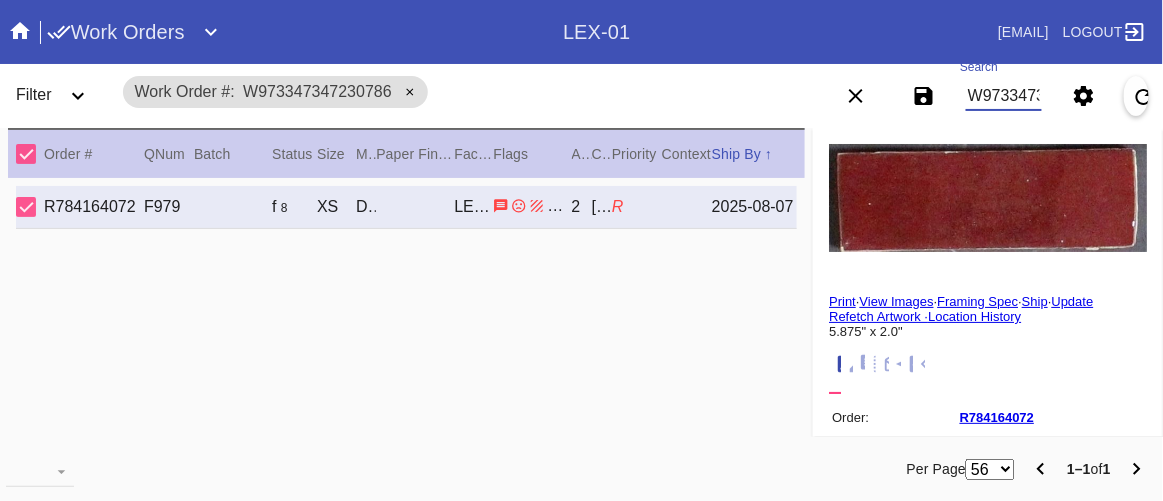 click on "W973347347230786" at bounding box center [1004, 96] 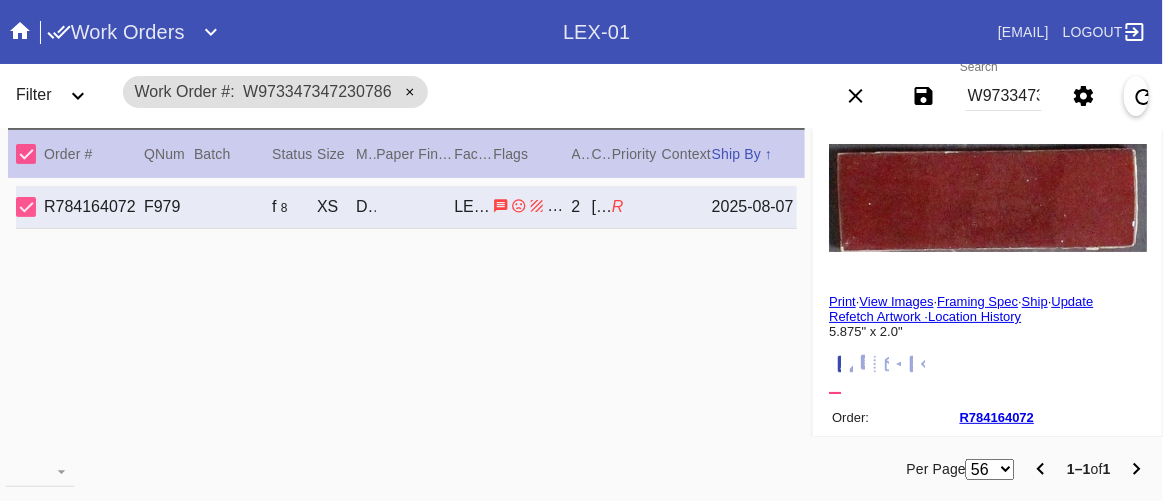 click on "Work Order #
W973347347230786" at bounding box center (451, 92) 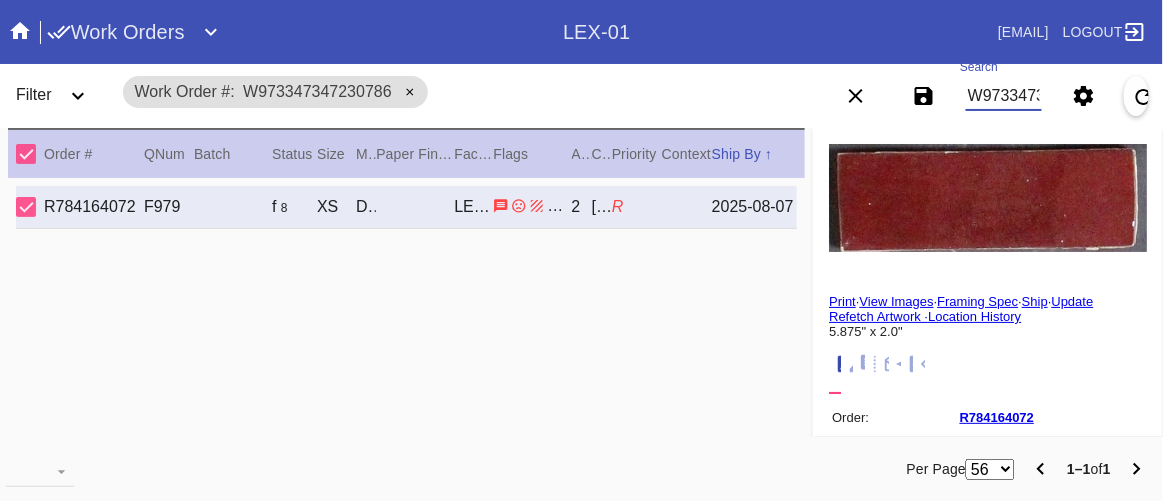 click on "W973347347230786" at bounding box center [1004, 96] 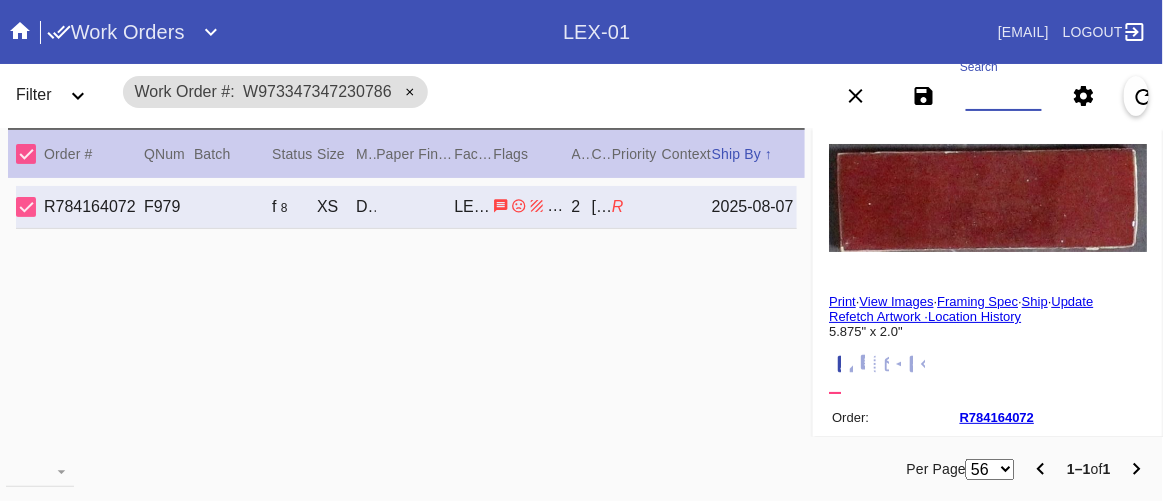 click on "Search" at bounding box center [1004, 96] 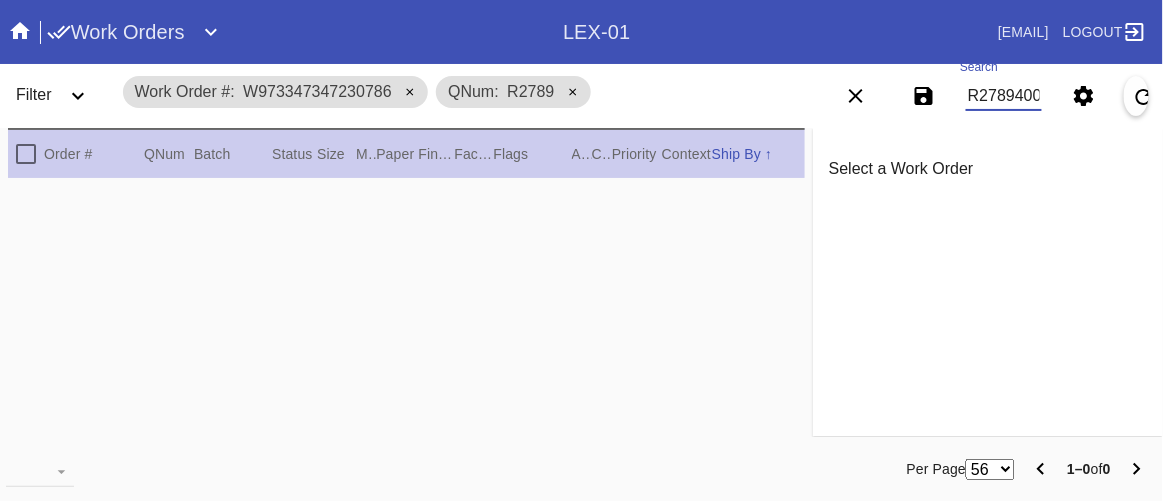 scroll, scrollTop: 0, scrollLeft: 1, axis: horizontal 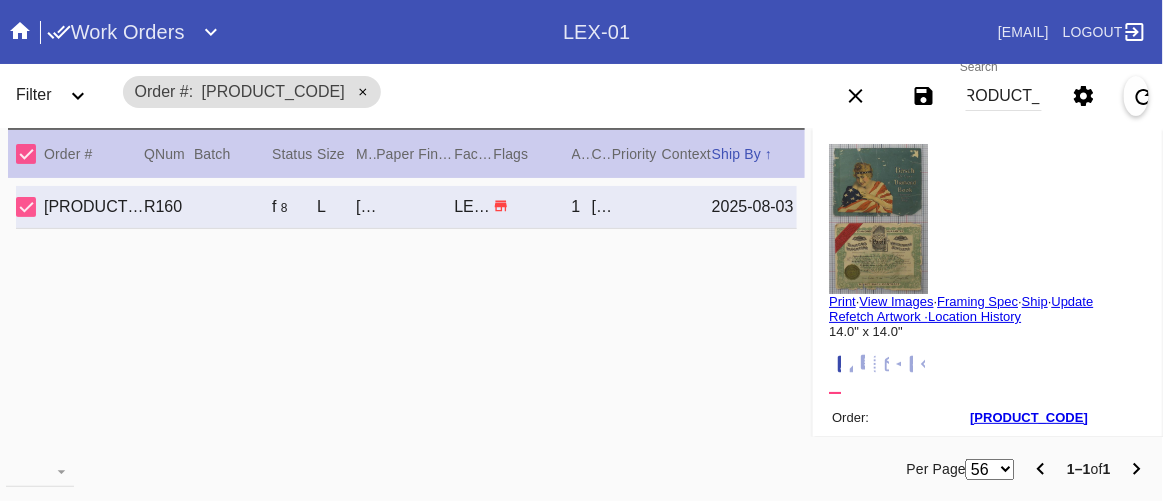 click on "R278940081 R160 f   8 L London / Cream - Linen LEX-01 1 Robert Lowery
2025-08-03" at bounding box center [406, 325] 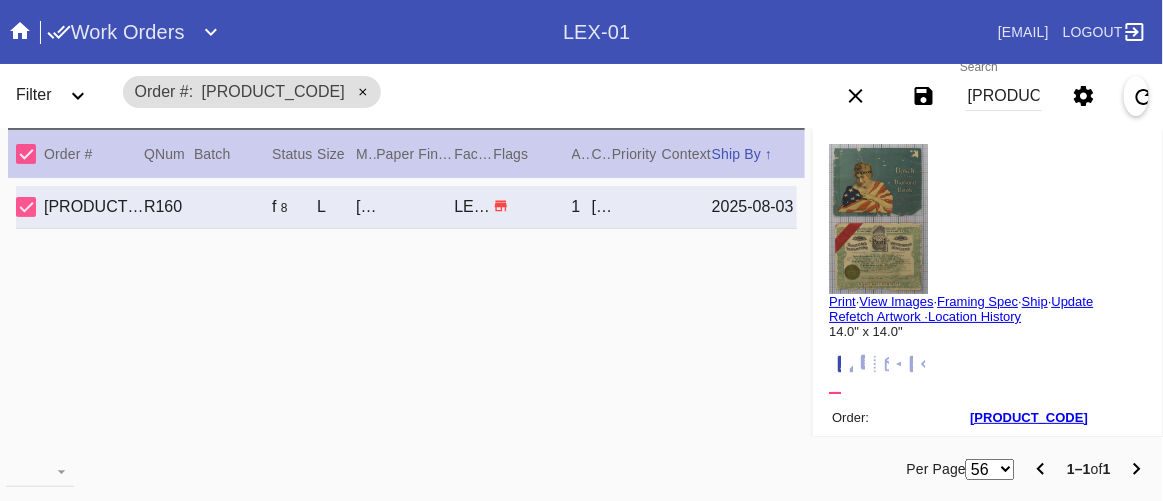 click on "R278940081 R160 f   8 L London / Cream - Linen LEX-01 1 Robert Lowery
2025-08-03" at bounding box center (406, 325) 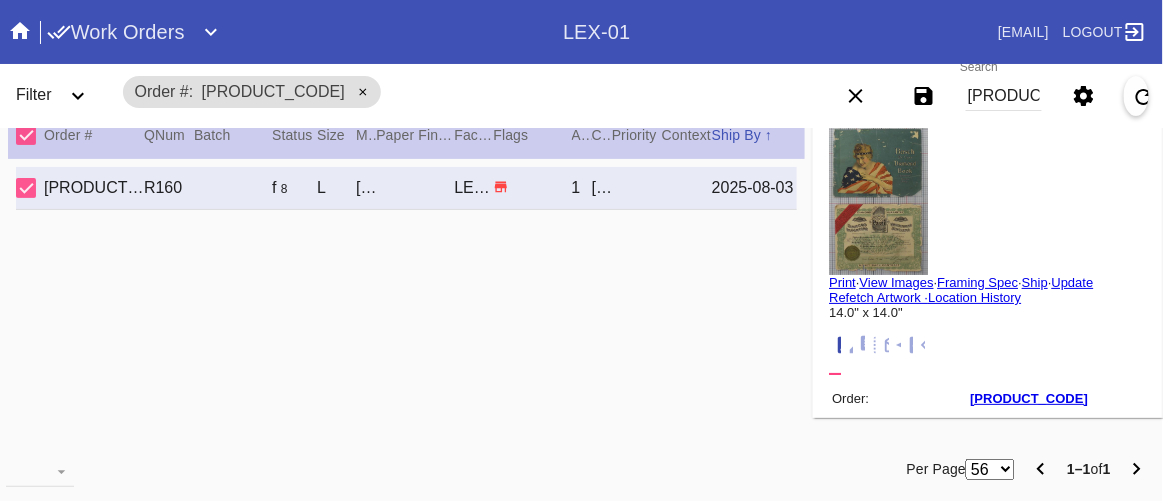 scroll, scrollTop: 35, scrollLeft: 0, axis: vertical 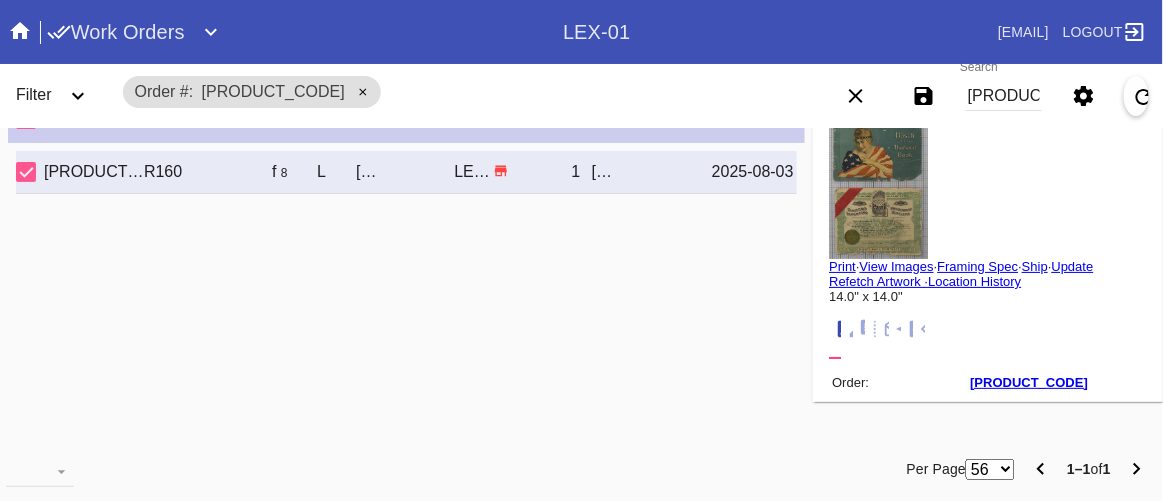 click on "Print" at bounding box center (842, 266) 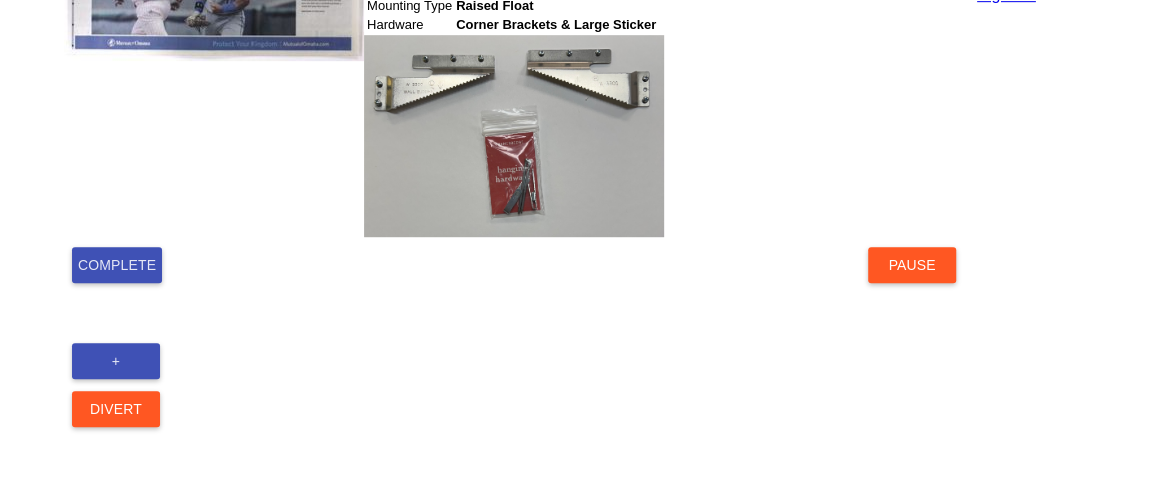 scroll, scrollTop: 585, scrollLeft: 0, axis: vertical 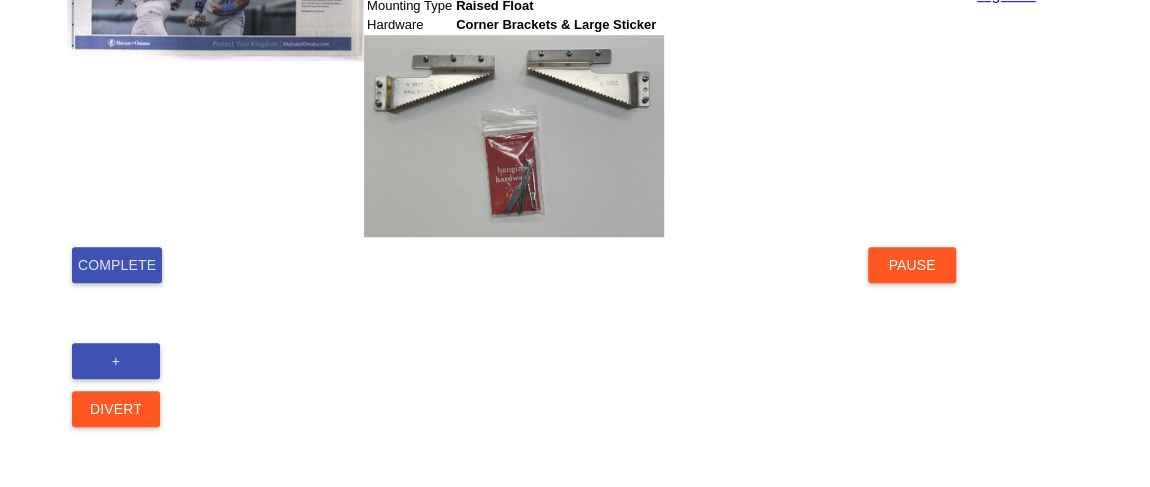 click at bounding box center (214, 73) 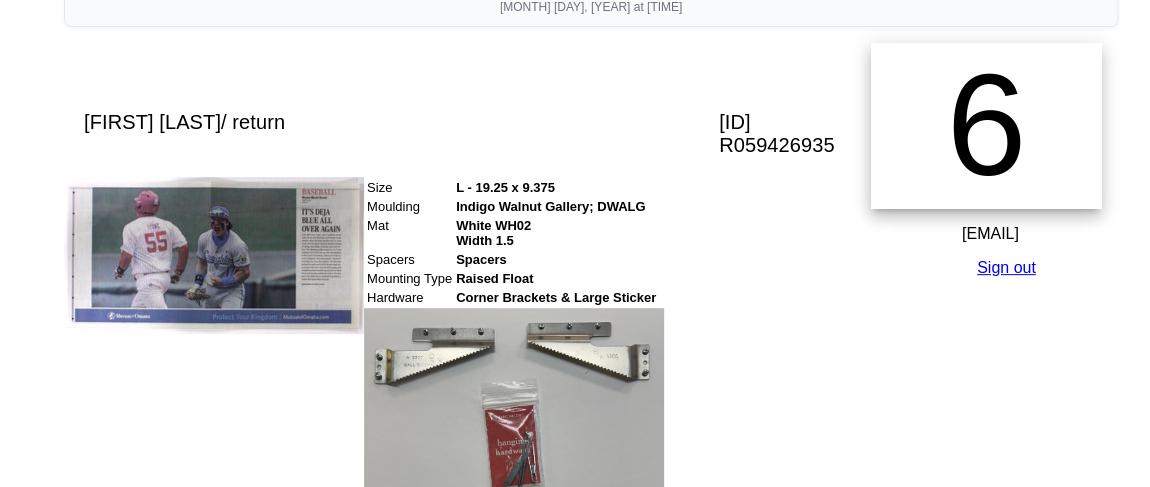 scroll, scrollTop: 585, scrollLeft: 0, axis: vertical 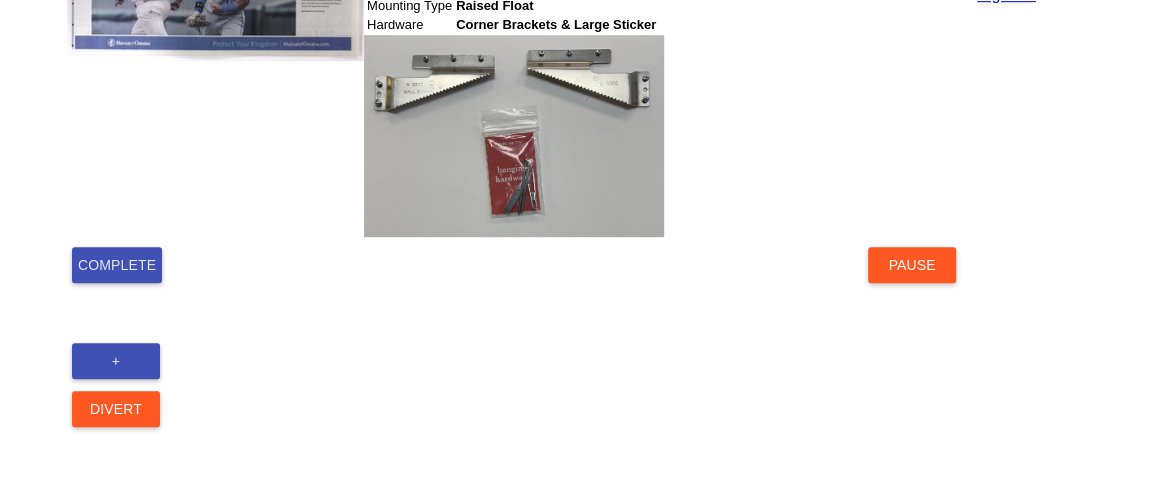 click on "Complete" at bounding box center (117, 265) 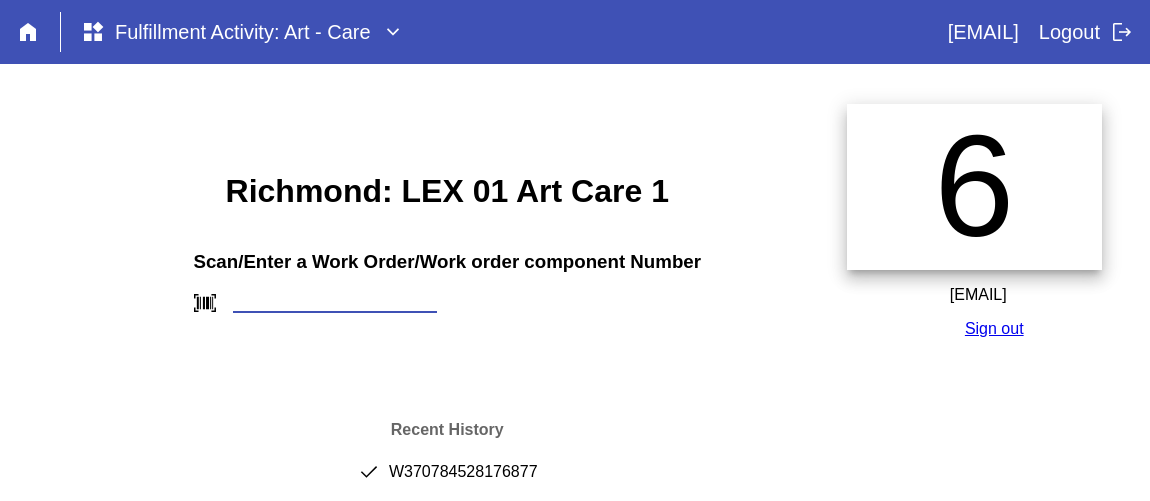 scroll, scrollTop: 0, scrollLeft: 0, axis: both 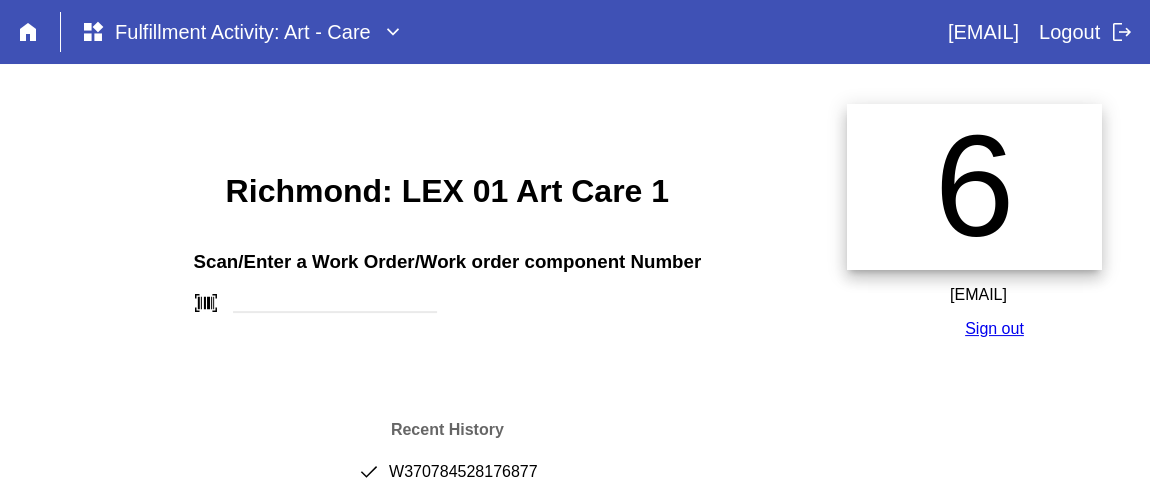 click on "Scan/Enter a Work Order/Work order component Number barcode_scanner" at bounding box center [447, 275] 